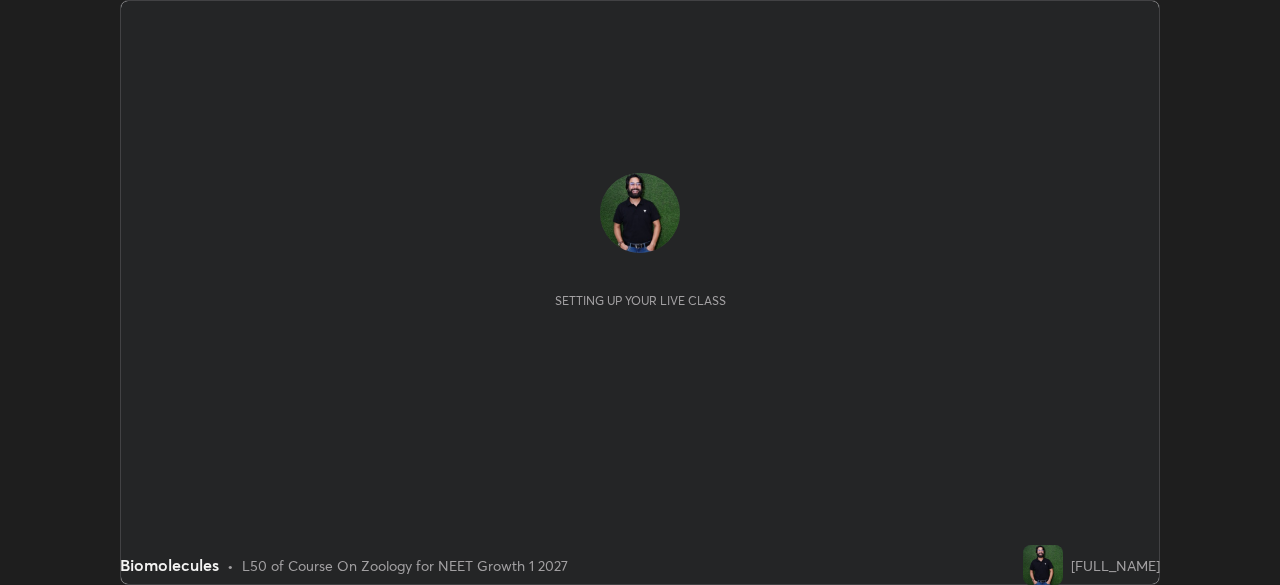 scroll, scrollTop: 0, scrollLeft: 0, axis: both 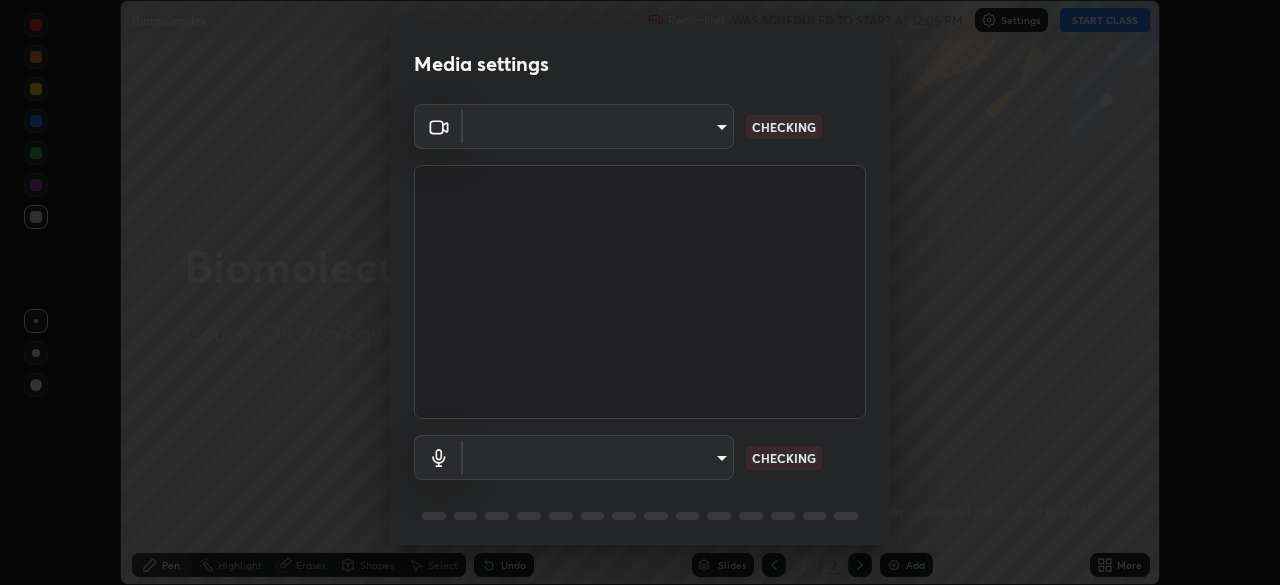 type on "f214d892c1ea21fc9911be358f21603cf7c671268a3f3fdd0c8c81d5790bf436" 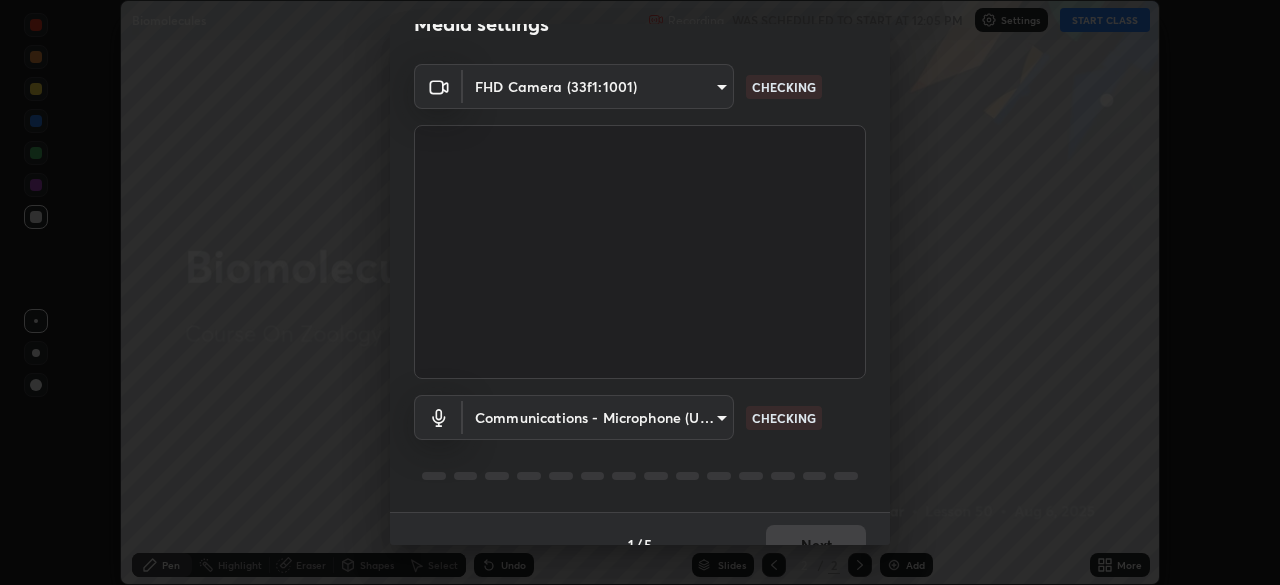 scroll, scrollTop: 71, scrollLeft: 0, axis: vertical 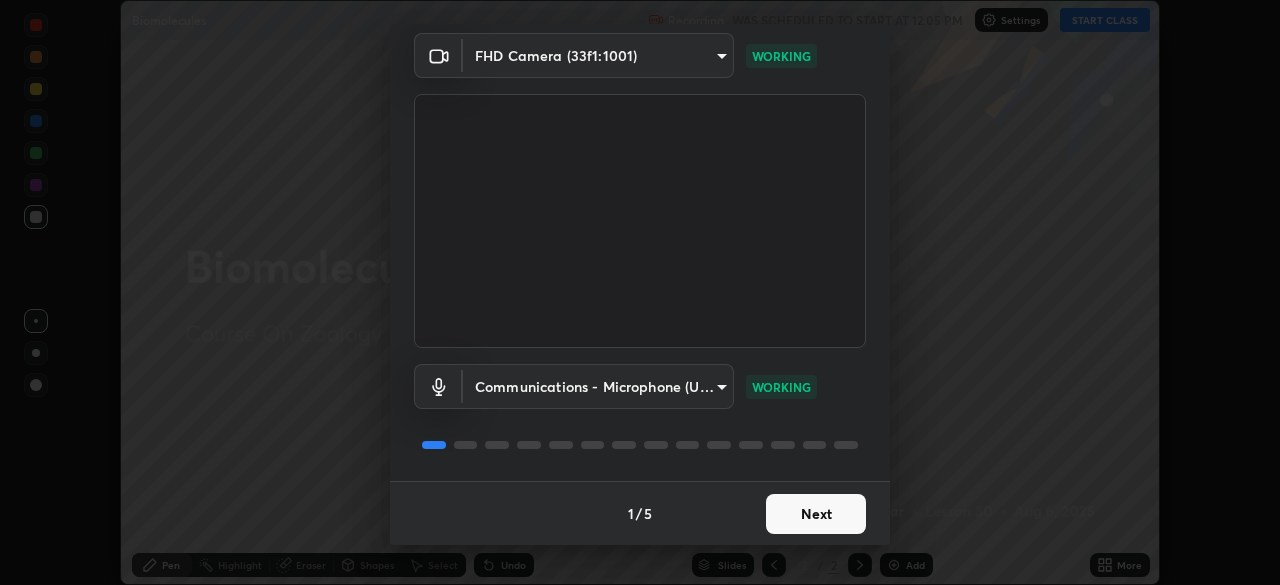click on "Next" at bounding box center (816, 514) 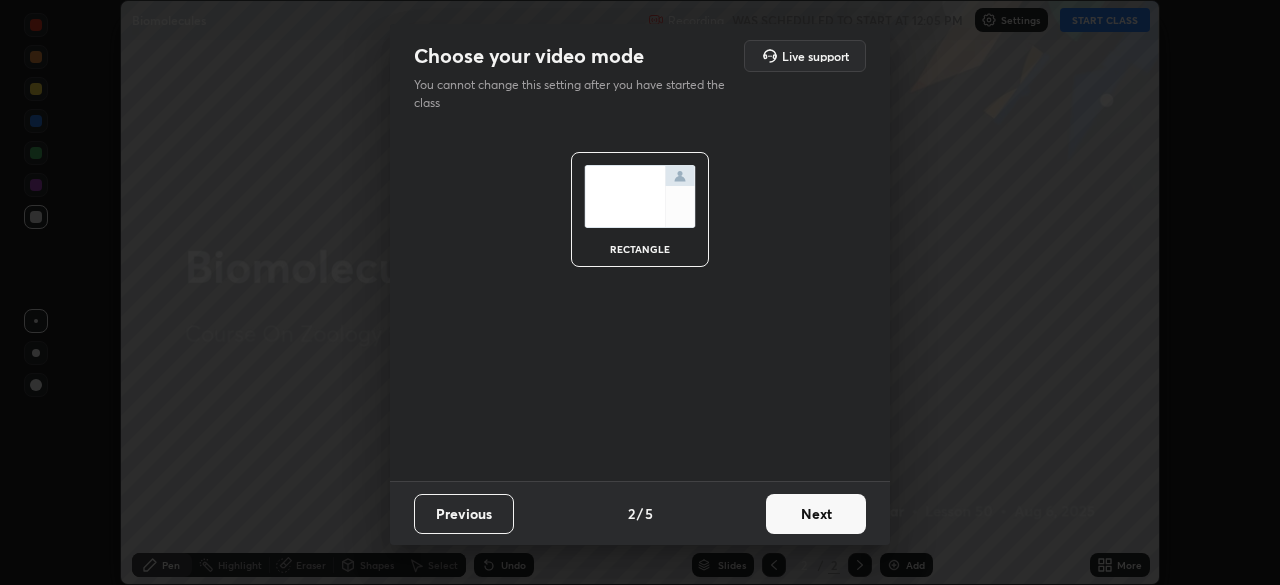 scroll, scrollTop: 0, scrollLeft: 0, axis: both 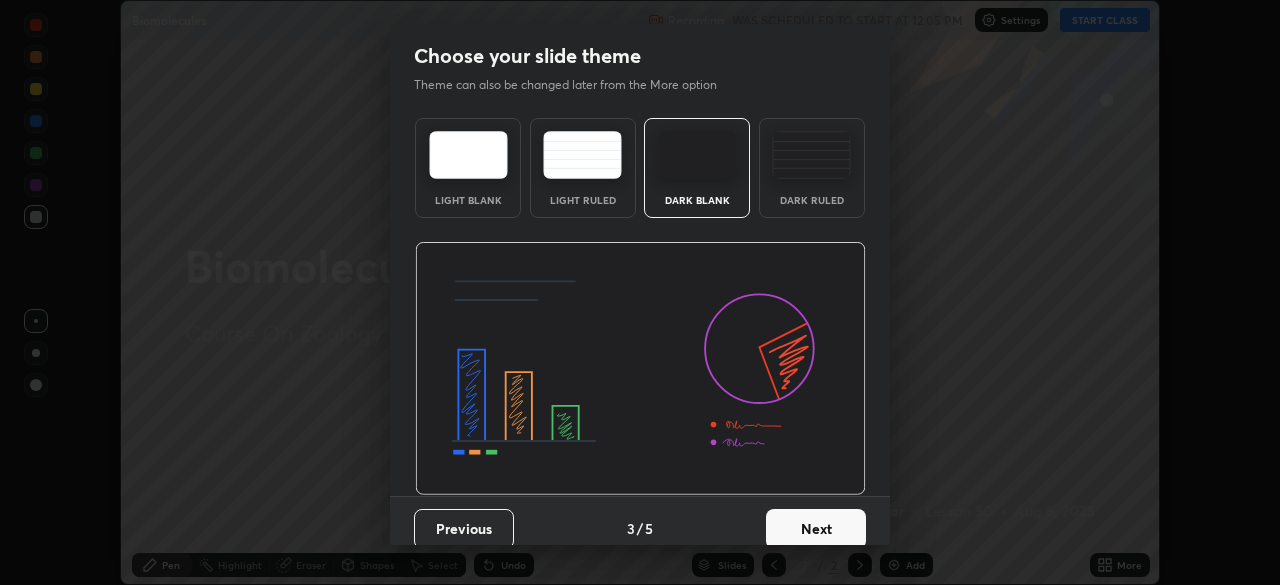 click on "Next" at bounding box center [816, 529] 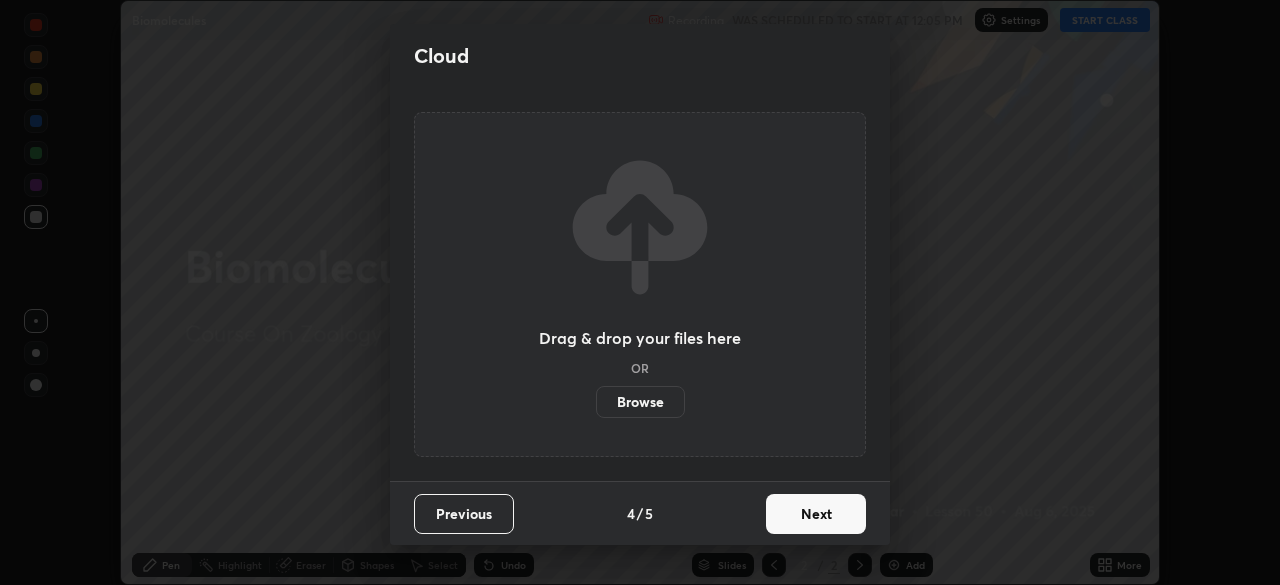 click on "Next" at bounding box center [816, 514] 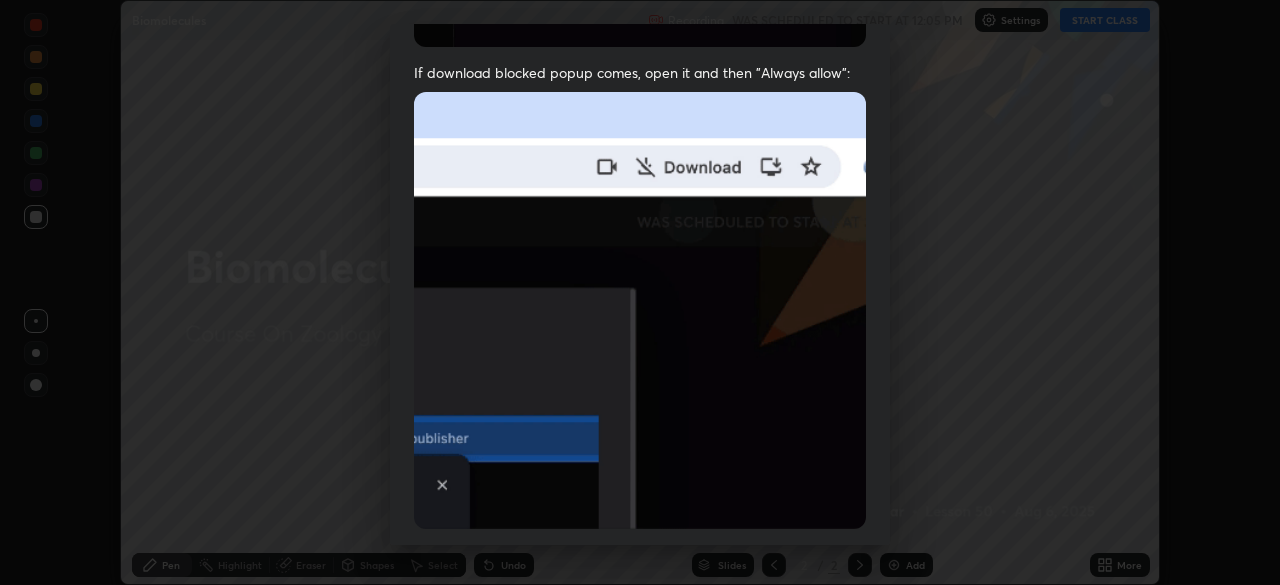 scroll, scrollTop: 391, scrollLeft: 0, axis: vertical 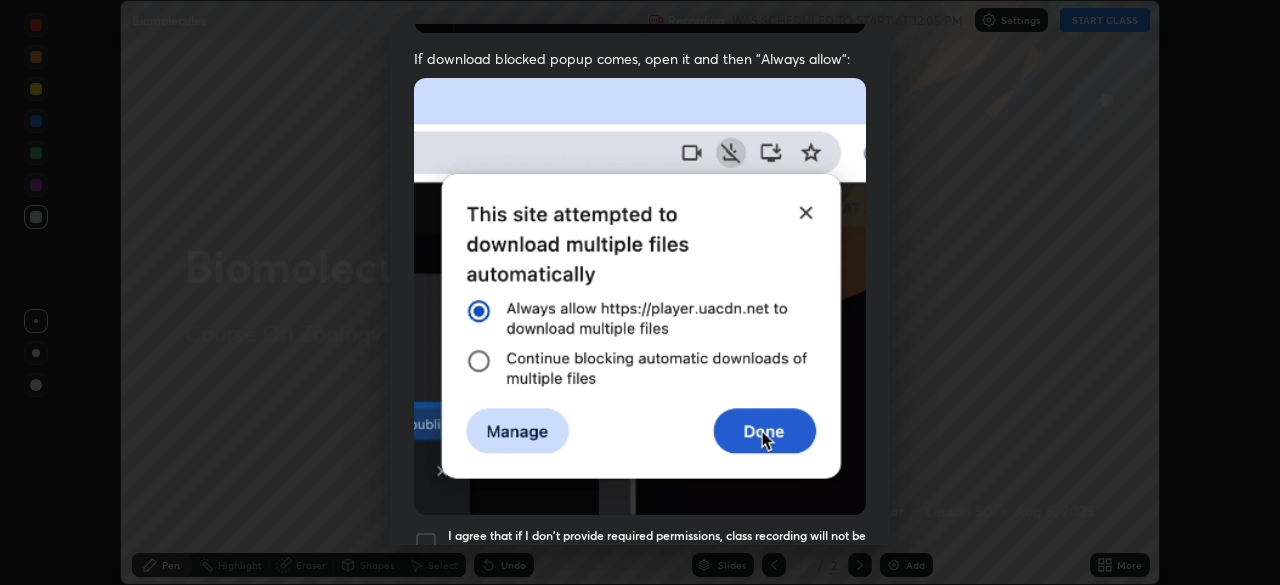 click at bounding box center (426, 543) 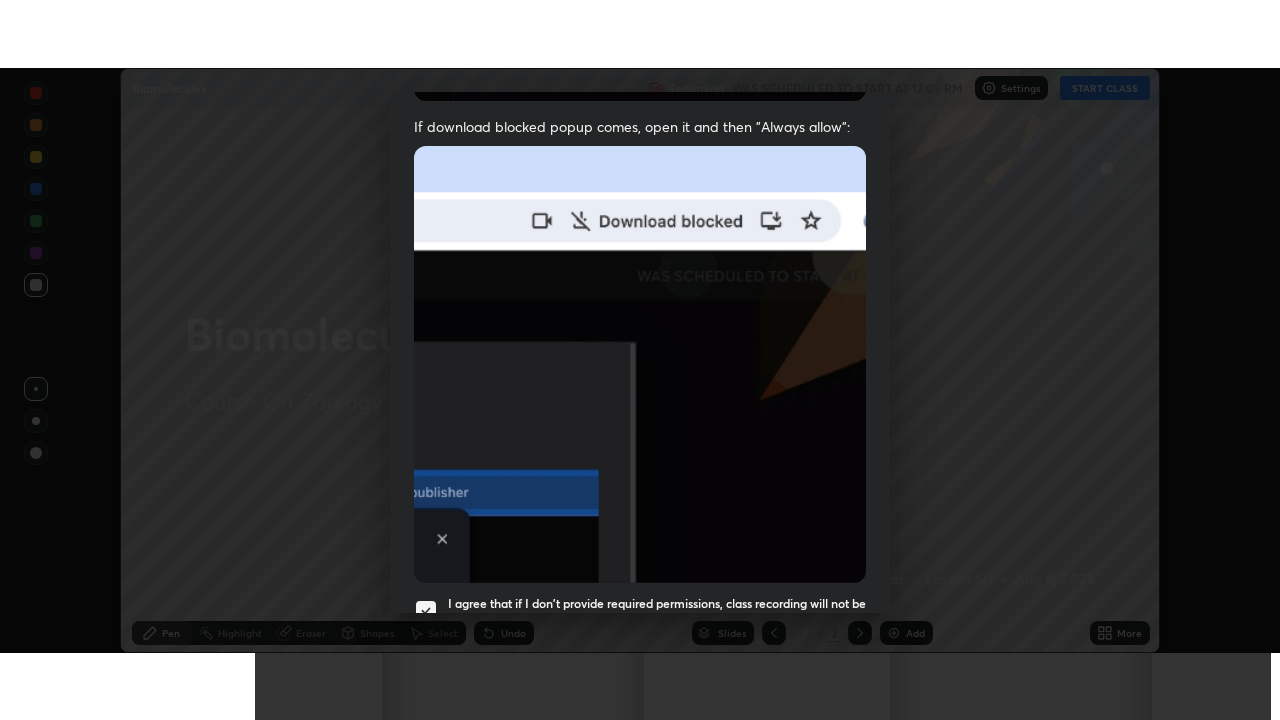 scroll, scrollTop: 479, scrollLeft: 0, axis: vertical 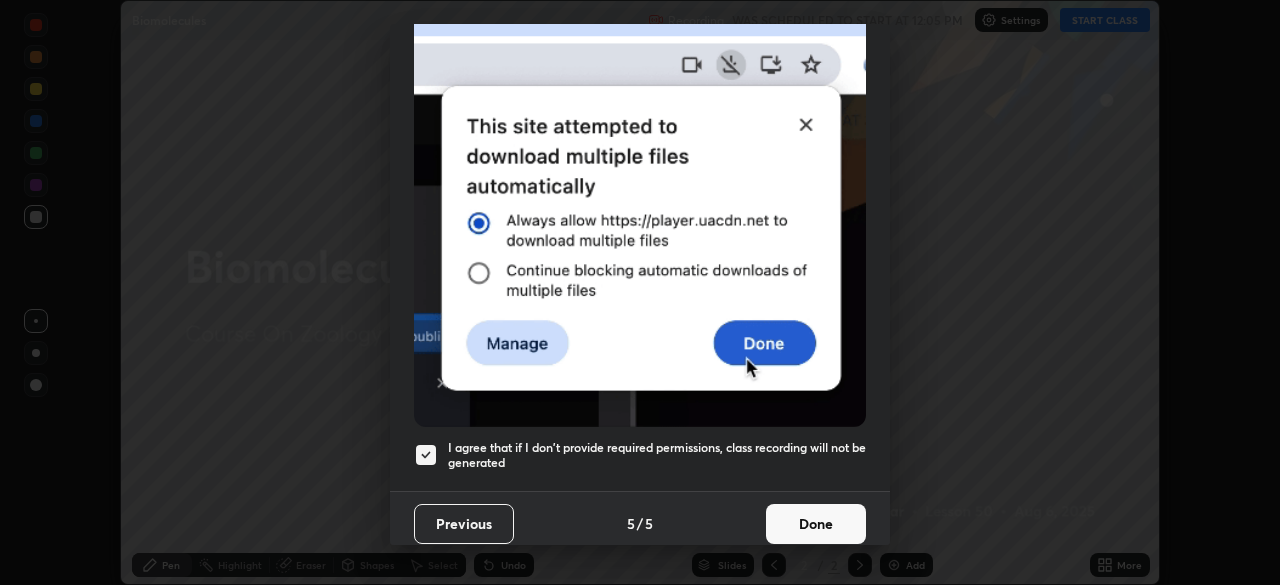 click on "Done" at bounding box center [816, 524] 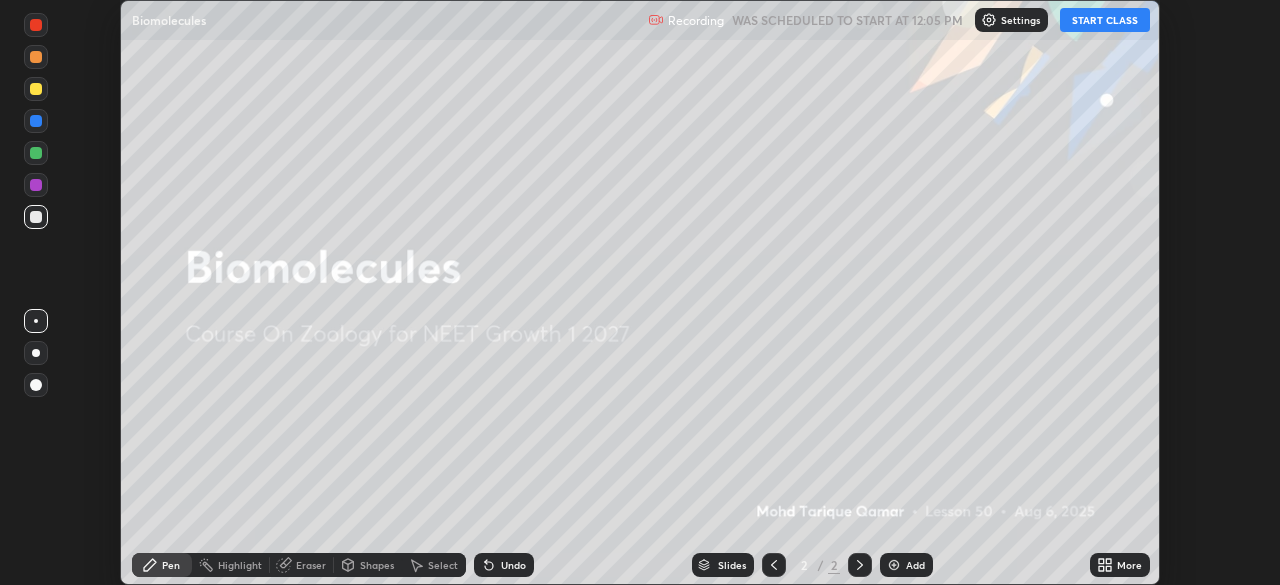 click on "More" at bounding box center (1129, 565) 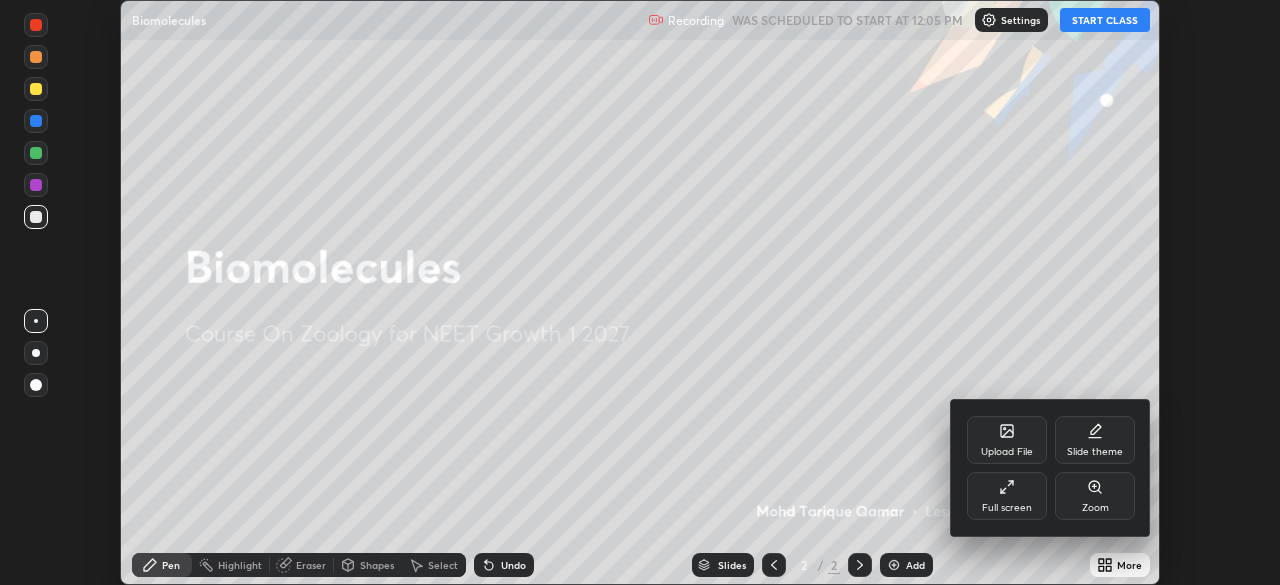 click on "Full screen" at bounding box center [1007, 508] 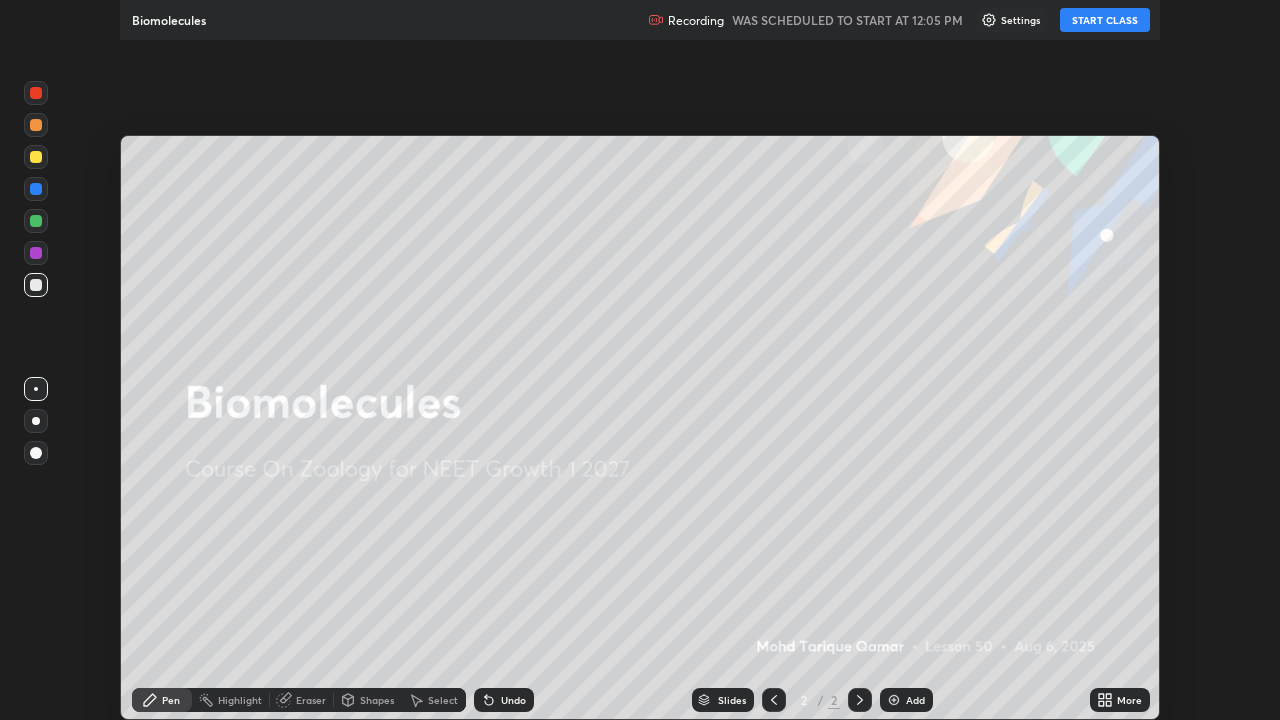 scroll, scrollTop: 99280, scrollLeft: 98720, axis: both 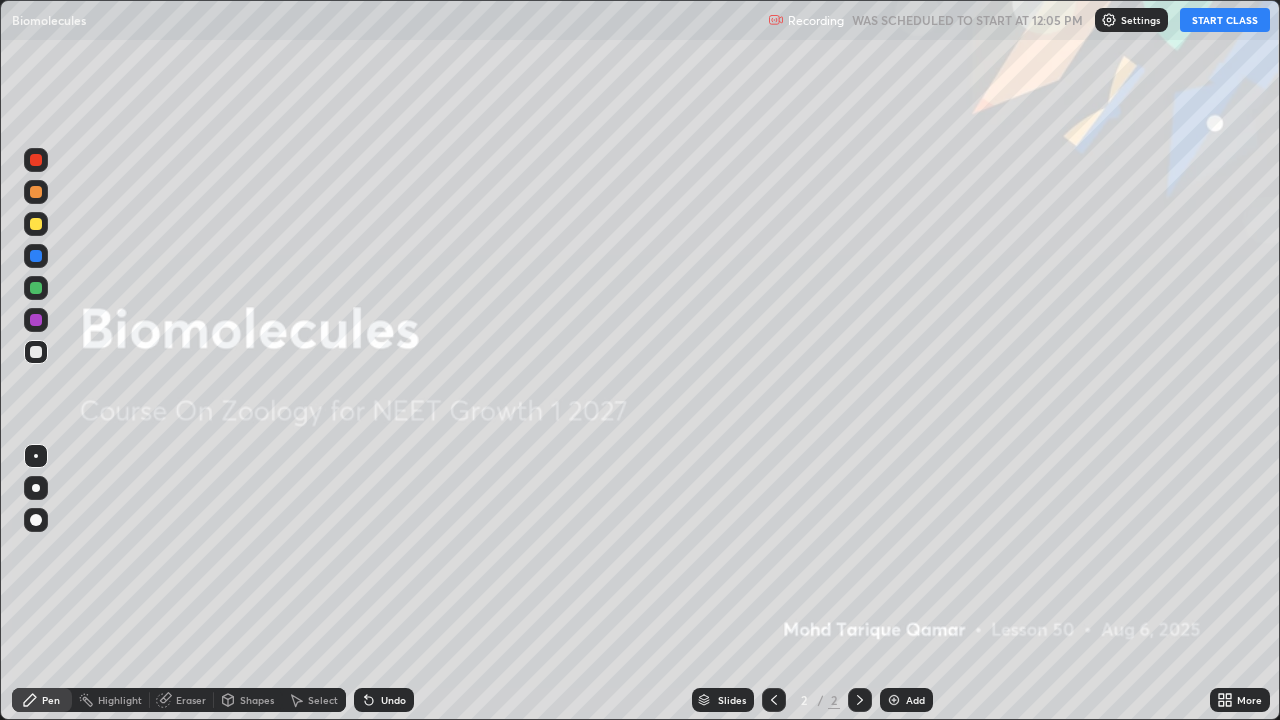 click on "START CLASS" at bounding box center [1225, 20] 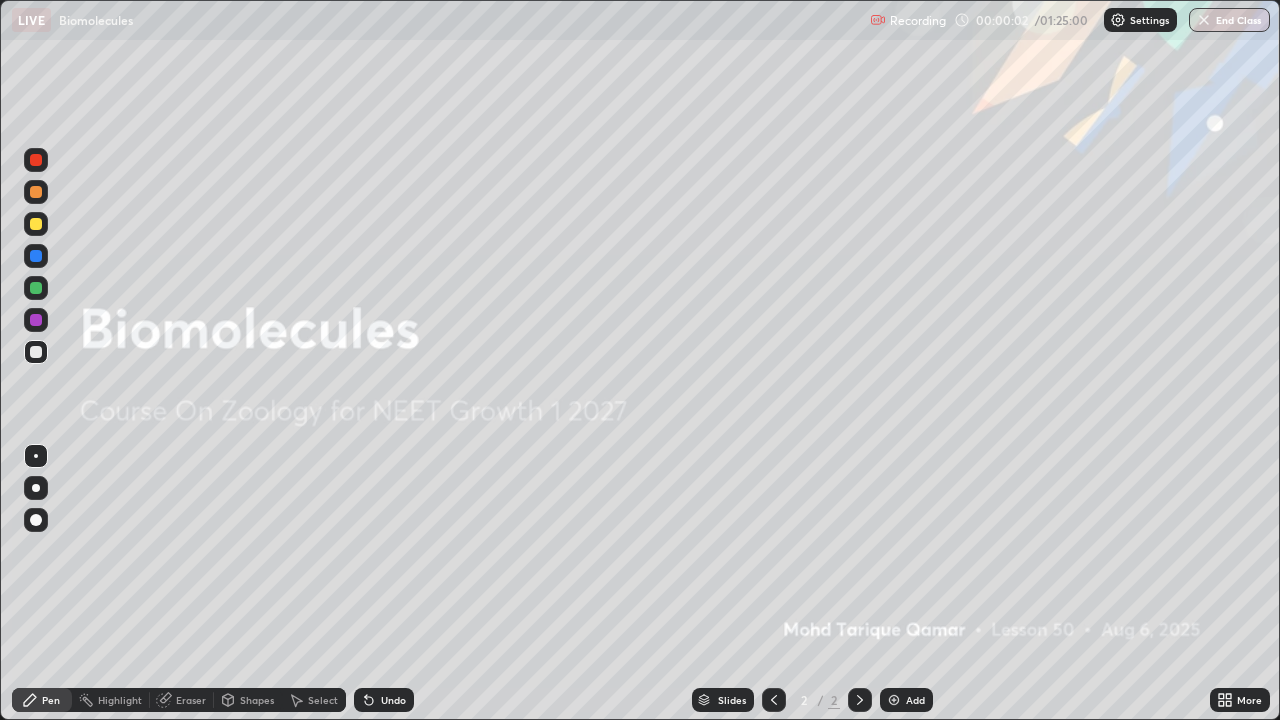 click at bounding box center (36, 352) 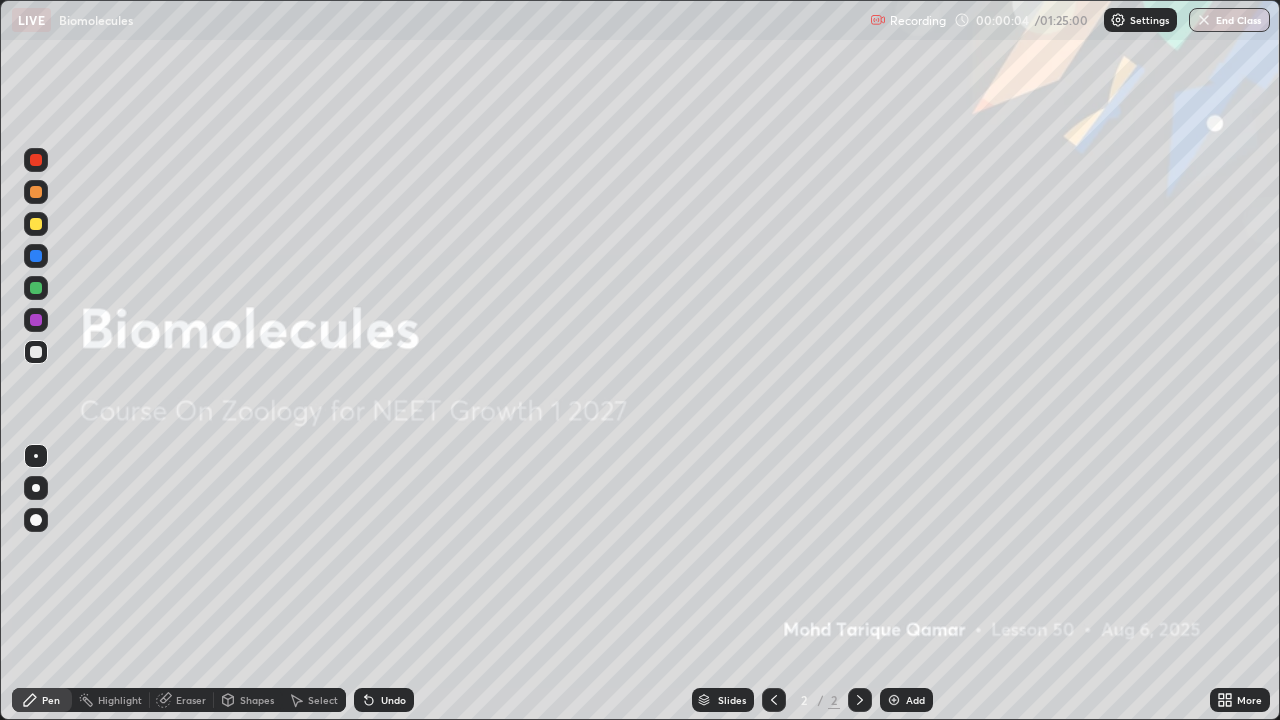 click on "Add" at bounding box center (906, 700) 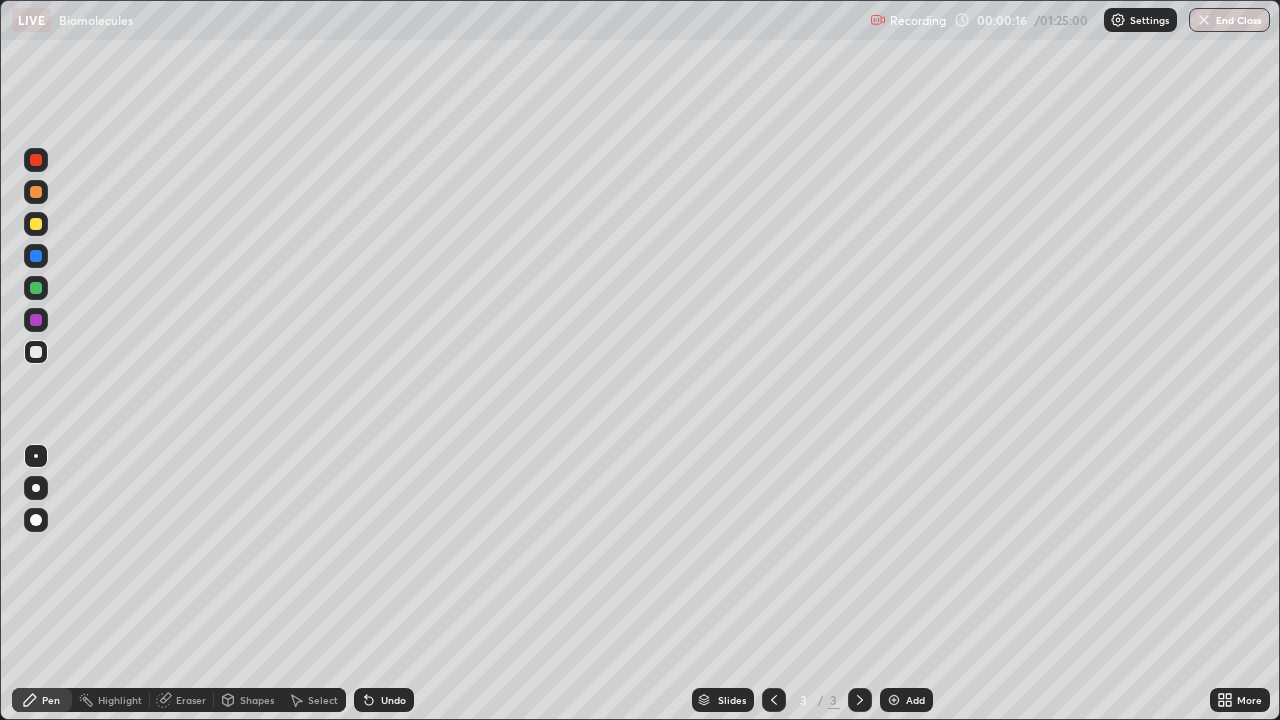 click at bounding box center (36, 520) 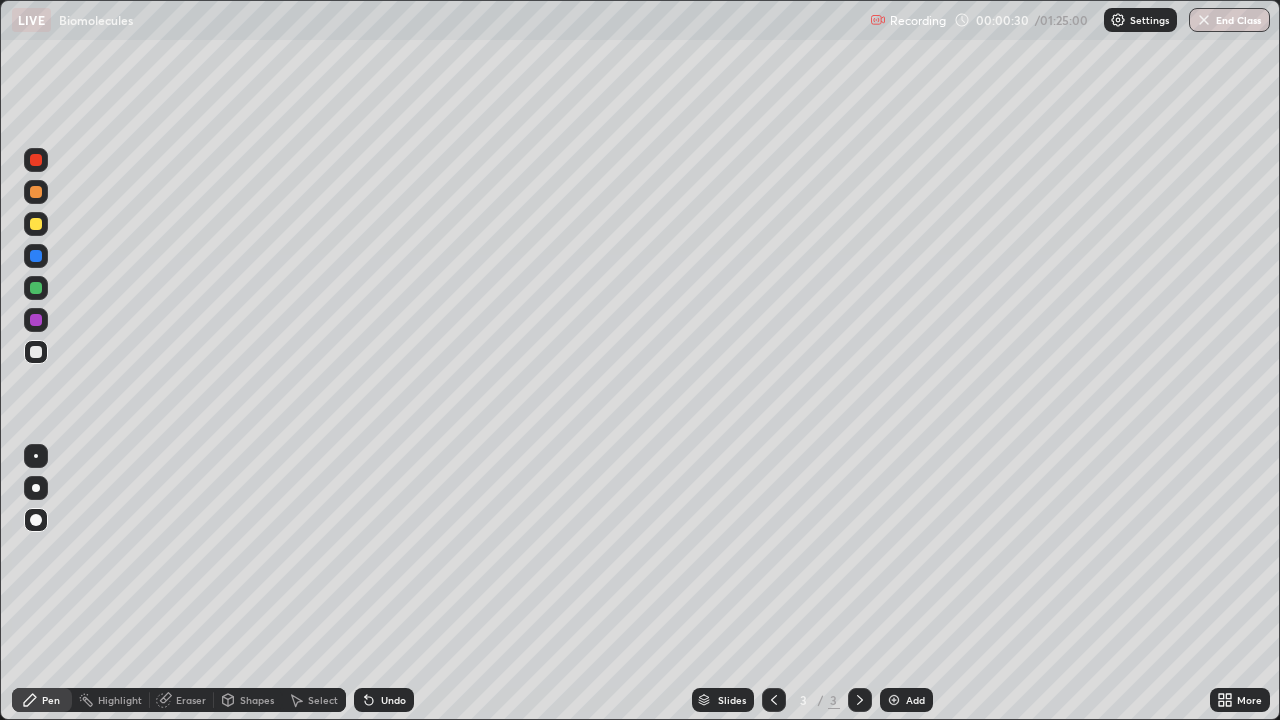 click at bounding box center (36, 192) 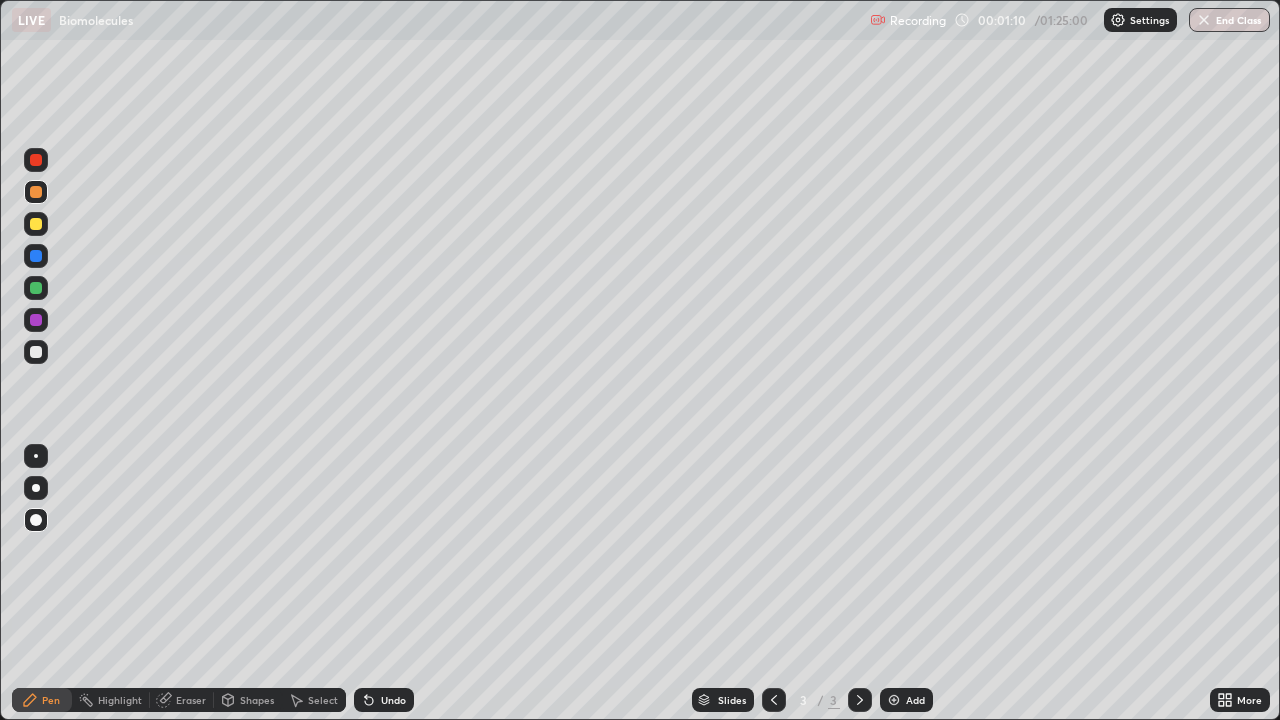 click at bounding box center [36, 320] 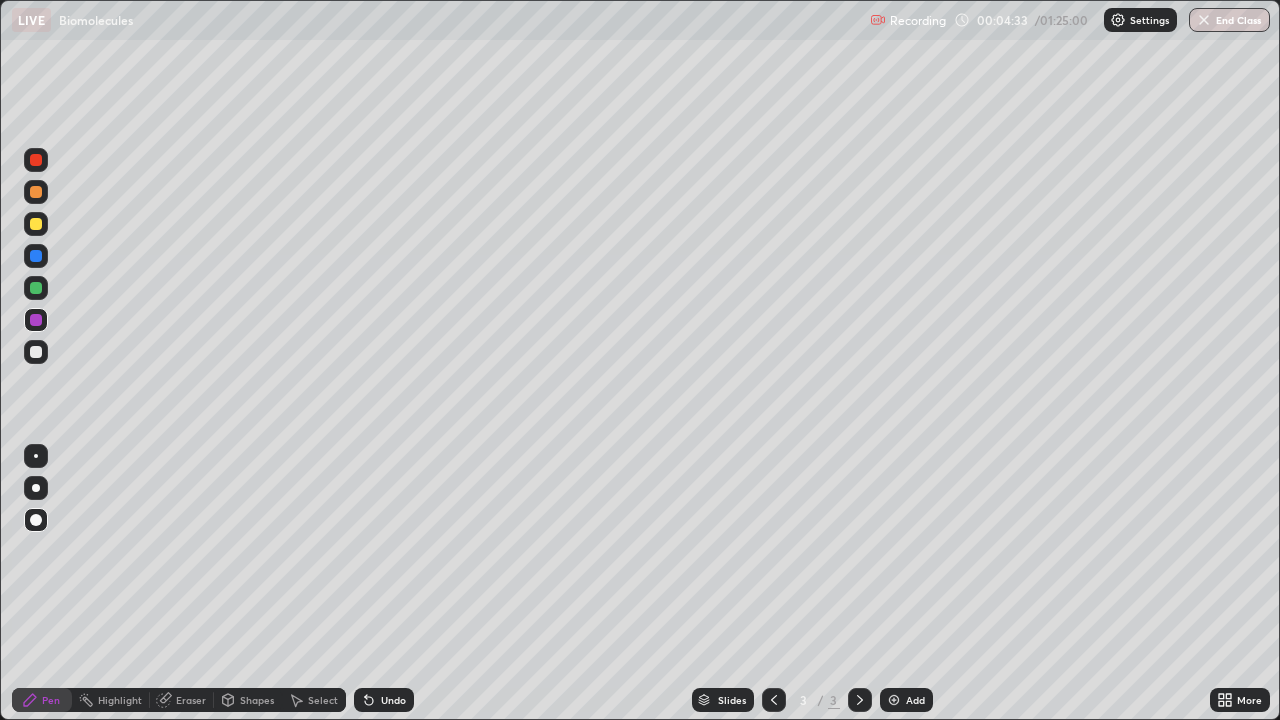 click at bounding box center [36, 352] 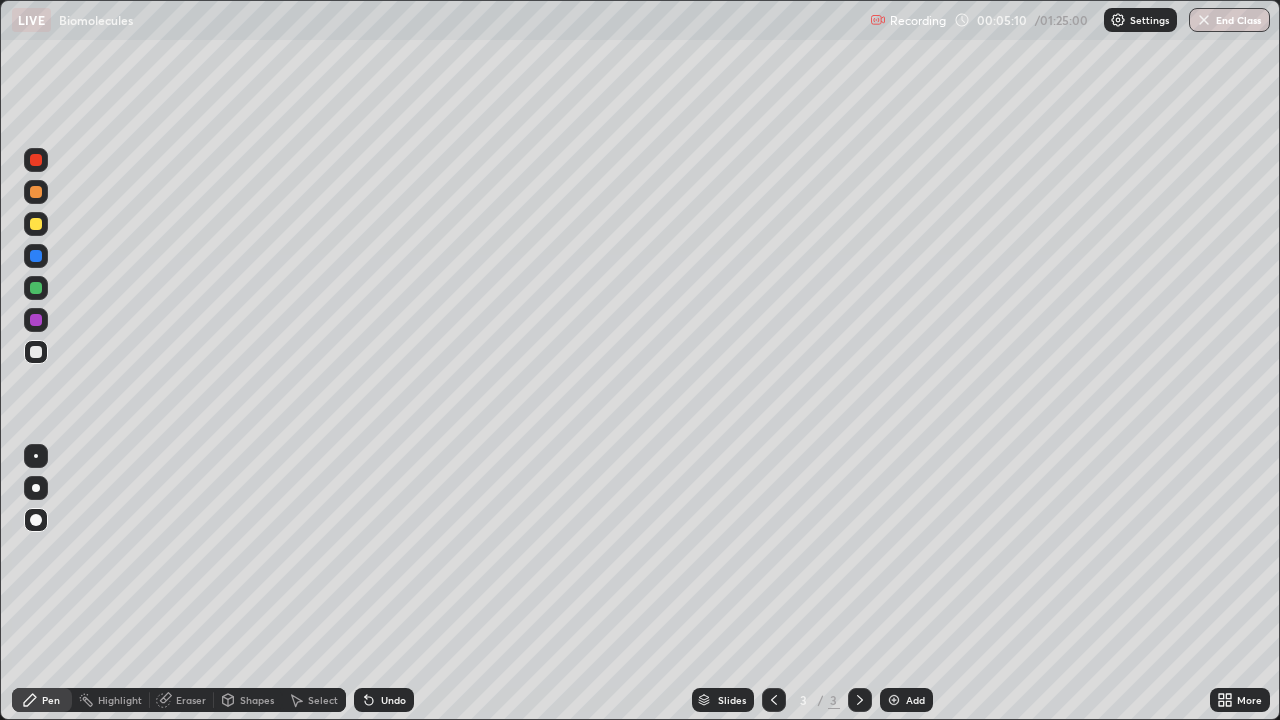 click on "Eraser" at bounding box center (191, 700) 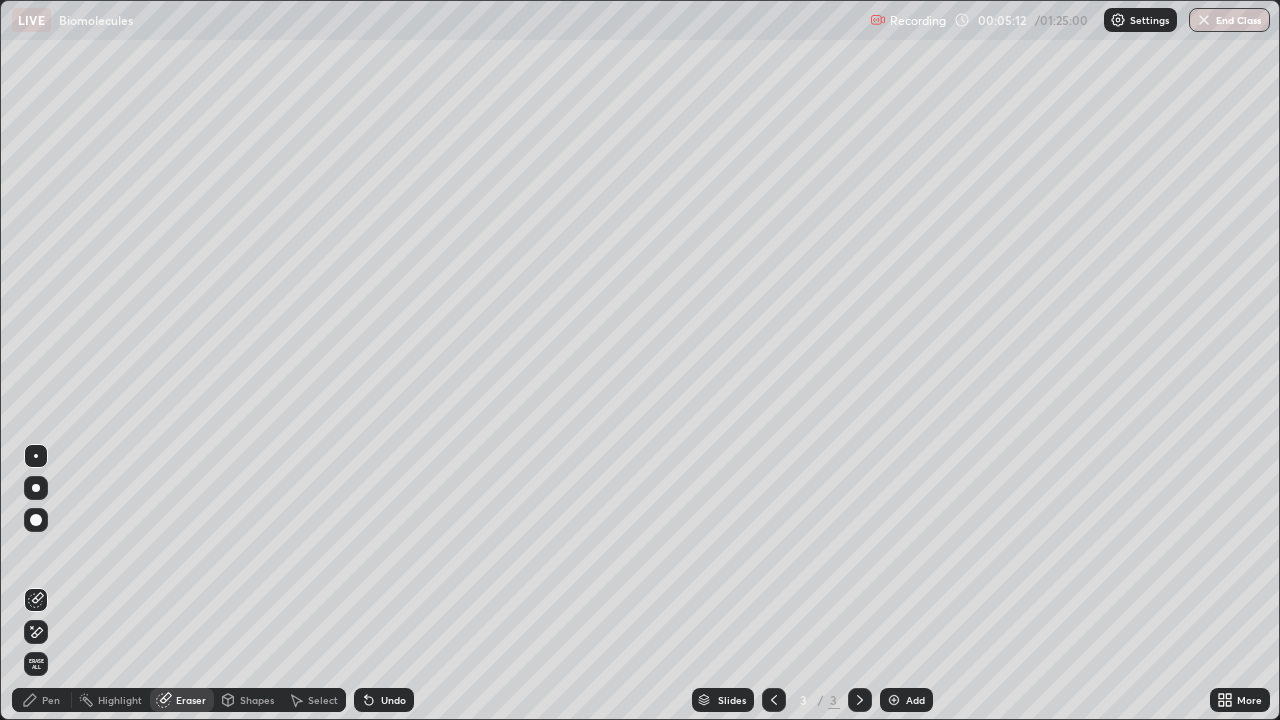 click on "Shapes" at bounding box center (257, 700) 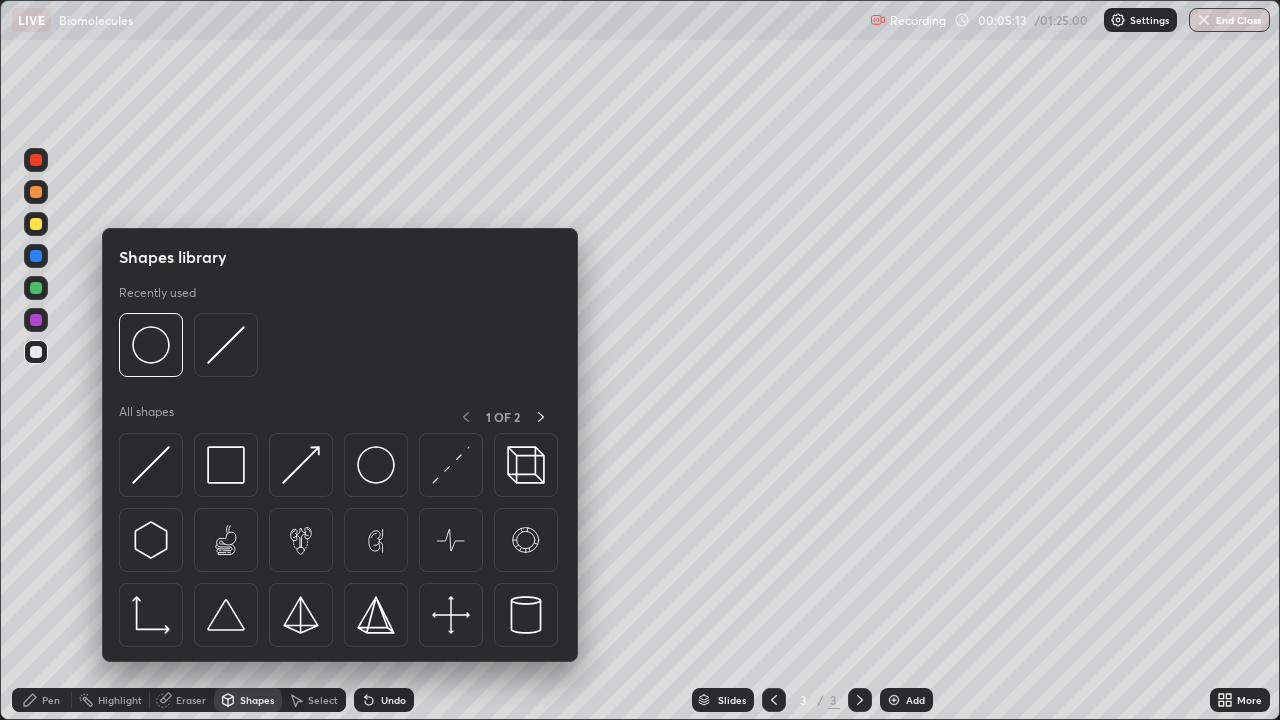 click on "Eraser" at bounding box center [191, 700] 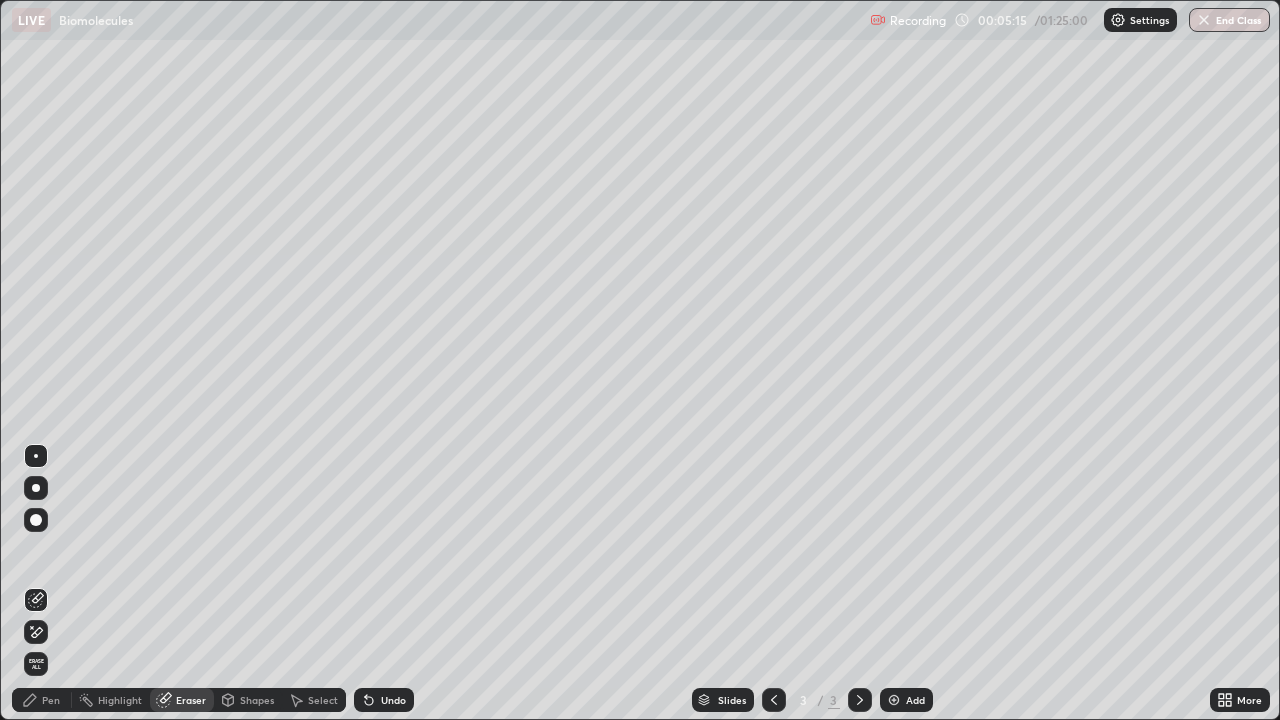 click on "Pen" at bounding box center (51, 700) 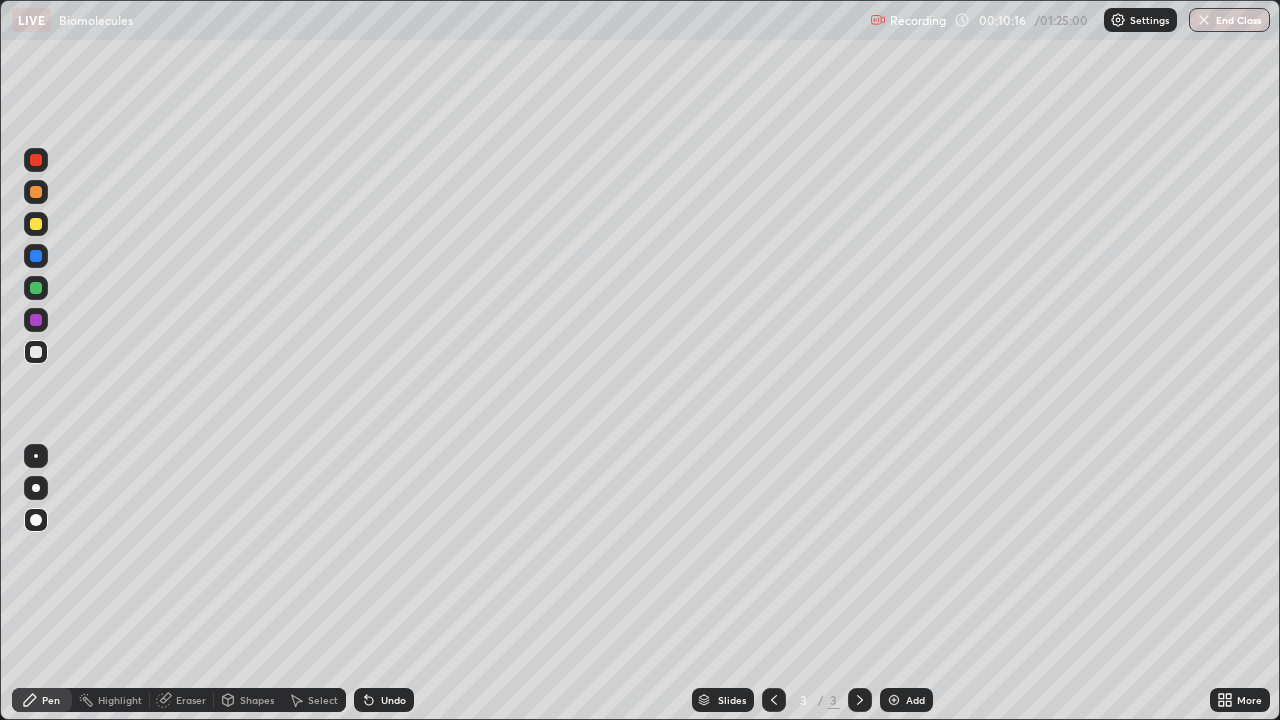 click at bounding box center [36, 192] 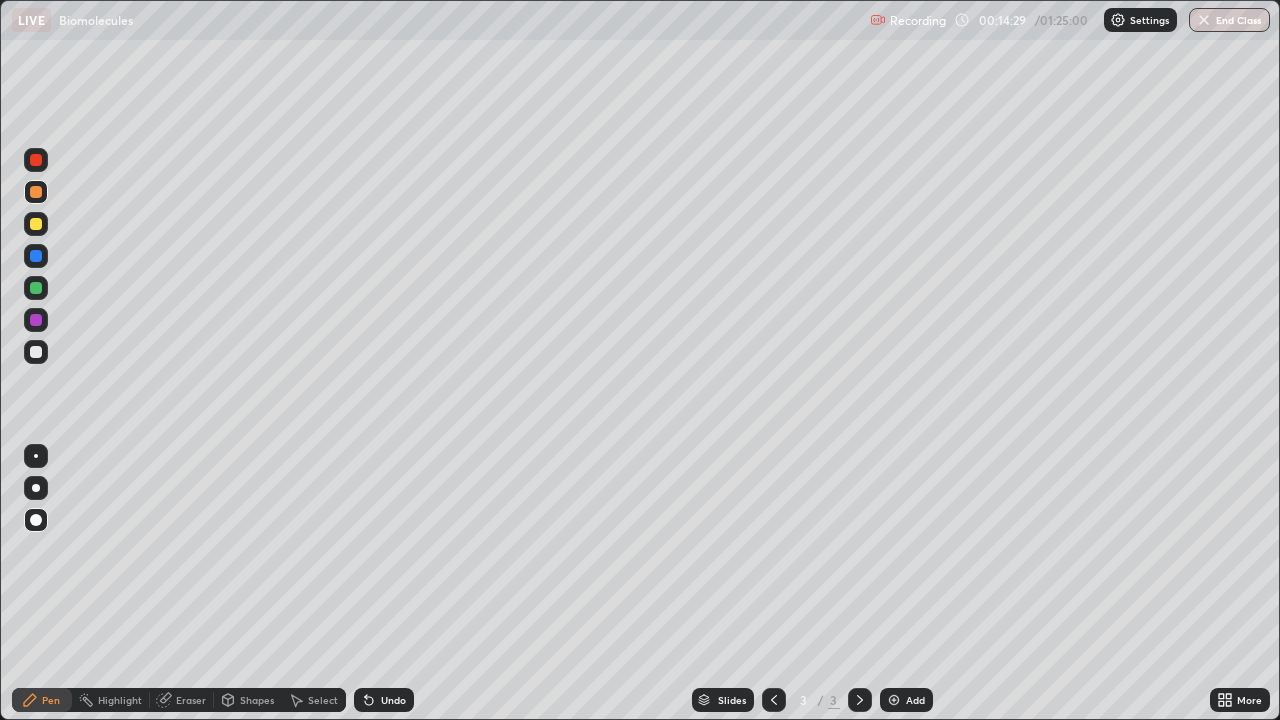 click at bounding box center (894, 700) 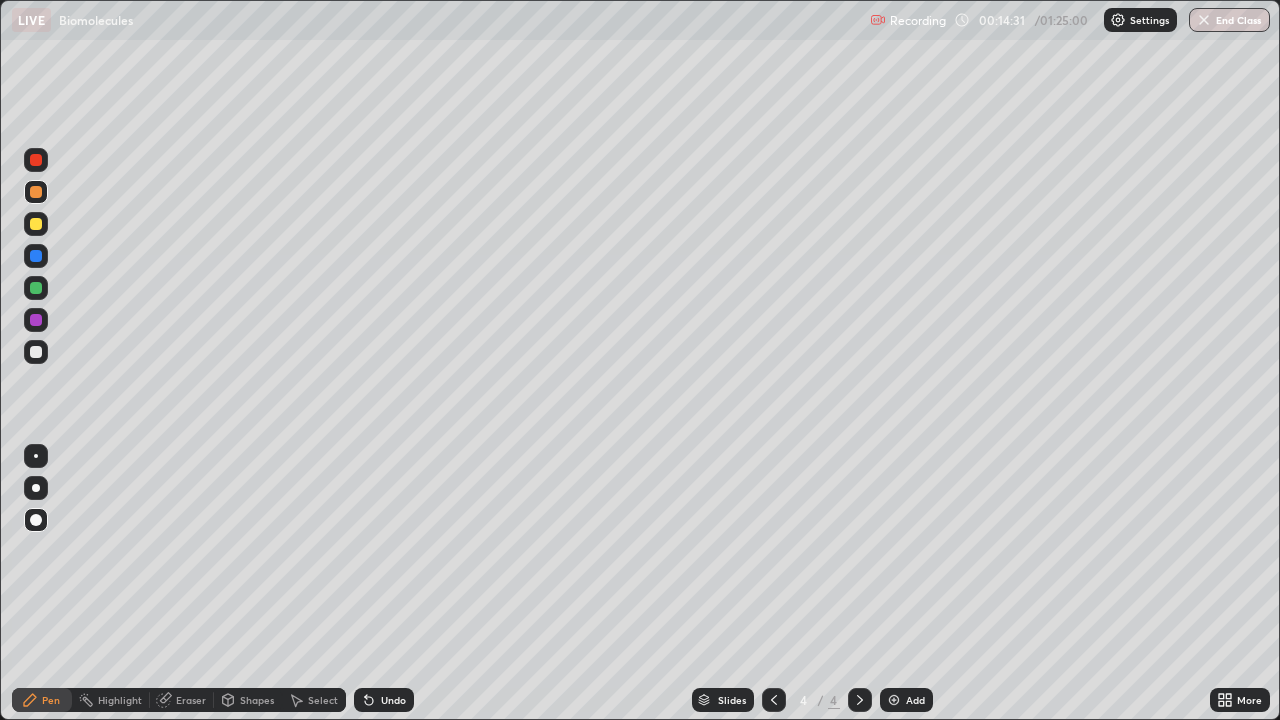 click at bounding box center (36, 520) 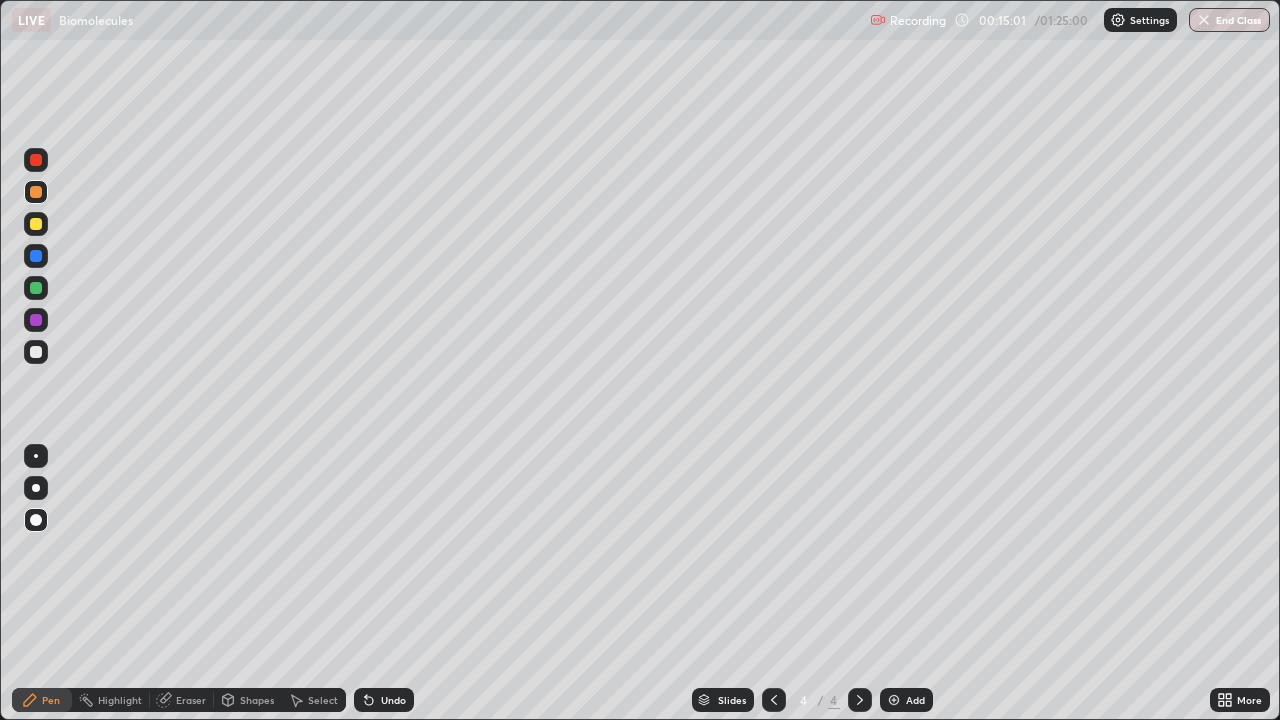 click at bounding box center (36, 352) 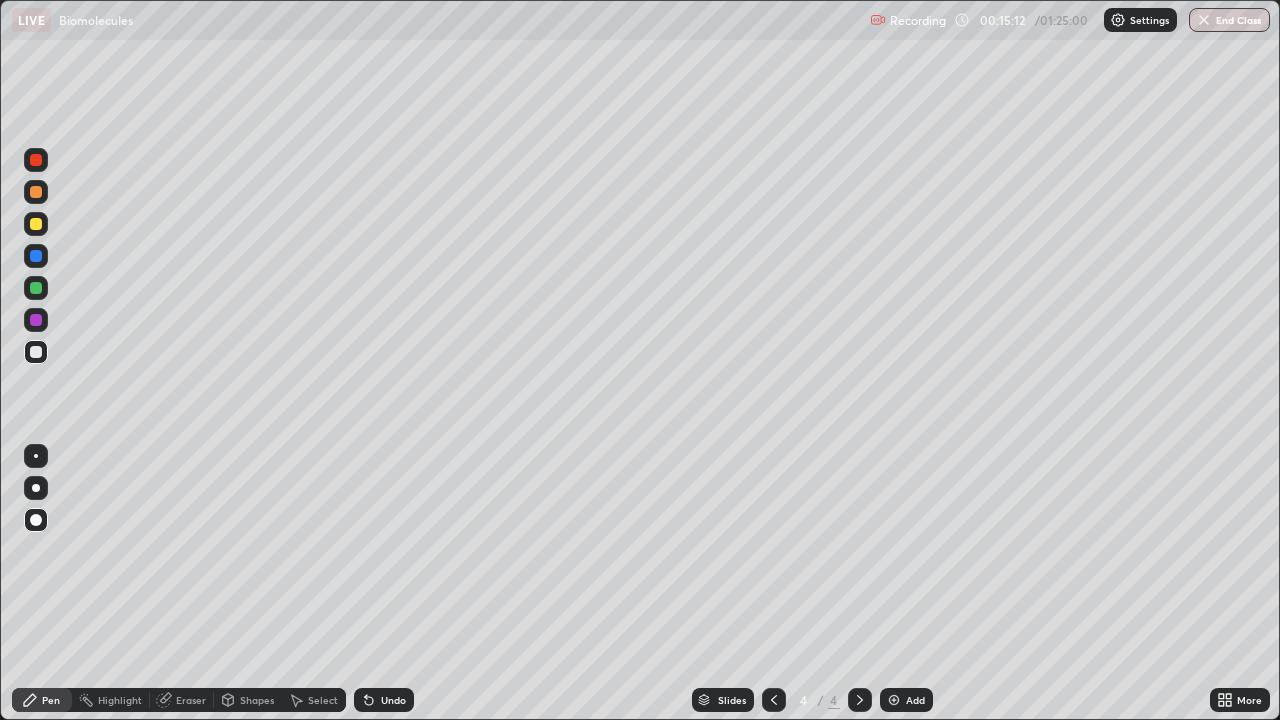 click on "Eraser" at bounding box center (191, 700) 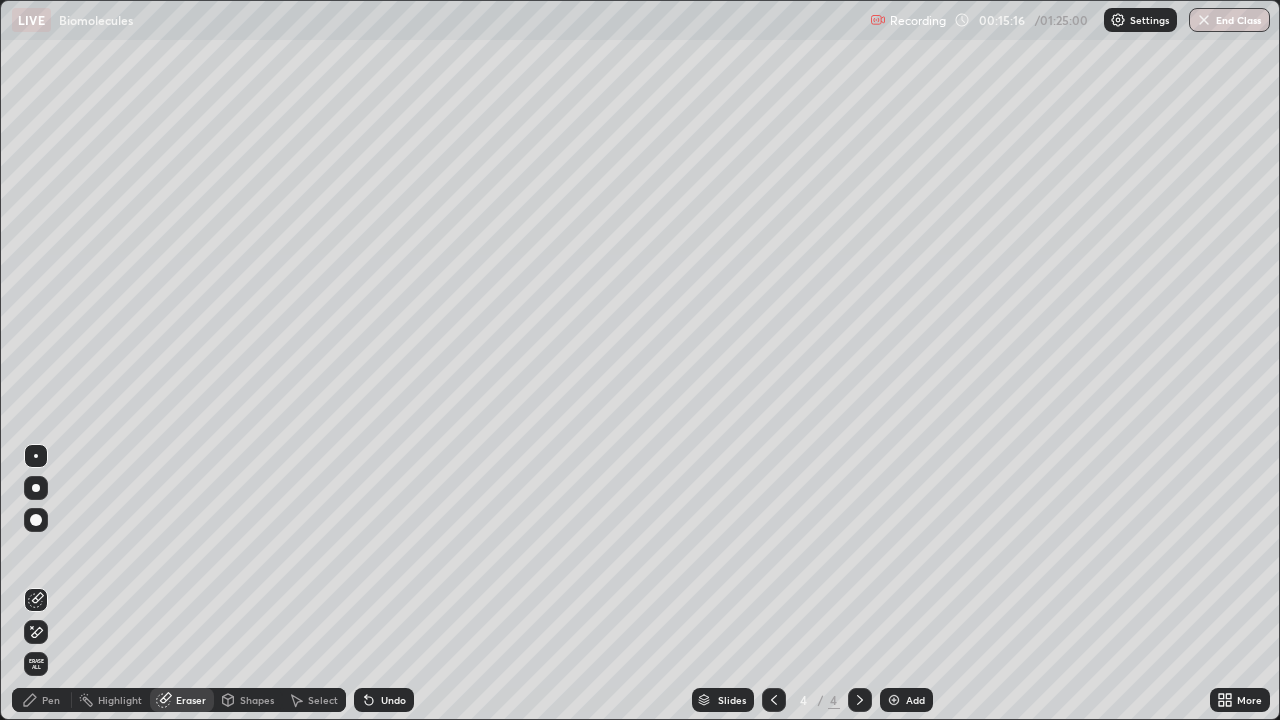 click on "Pen" at bounding box center (51, 700) 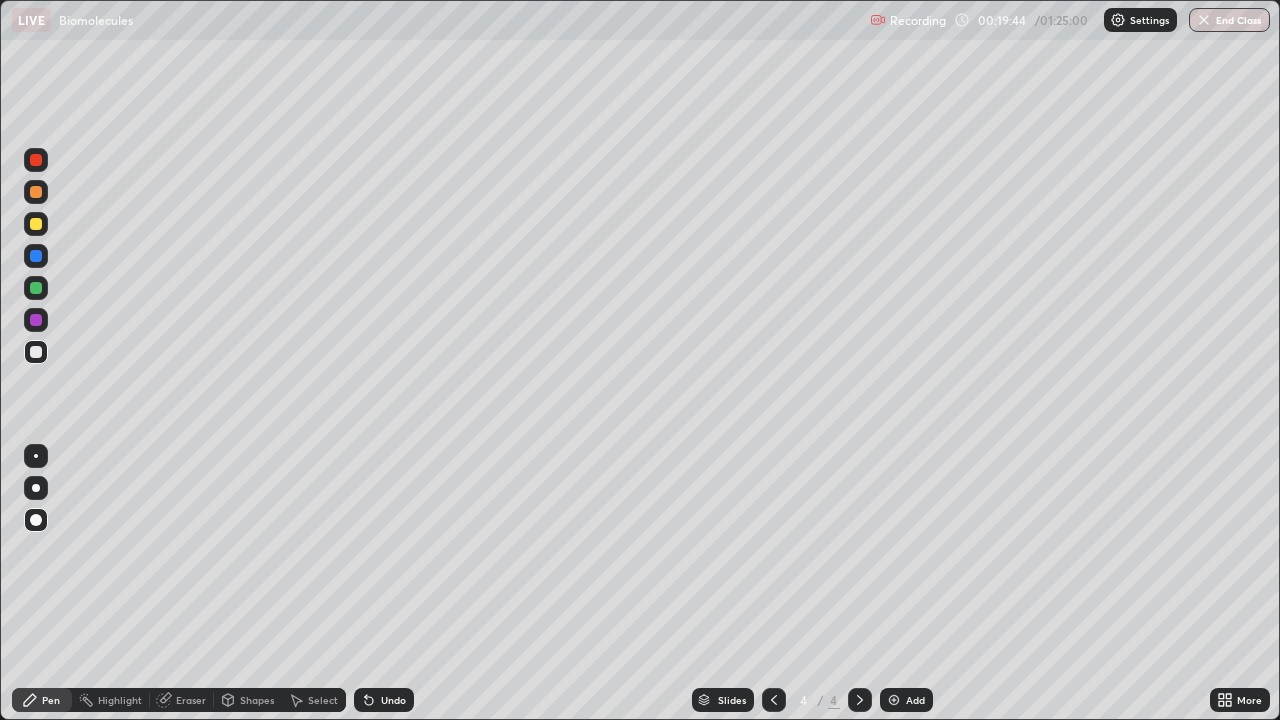 click at bounding box center [36, 320] 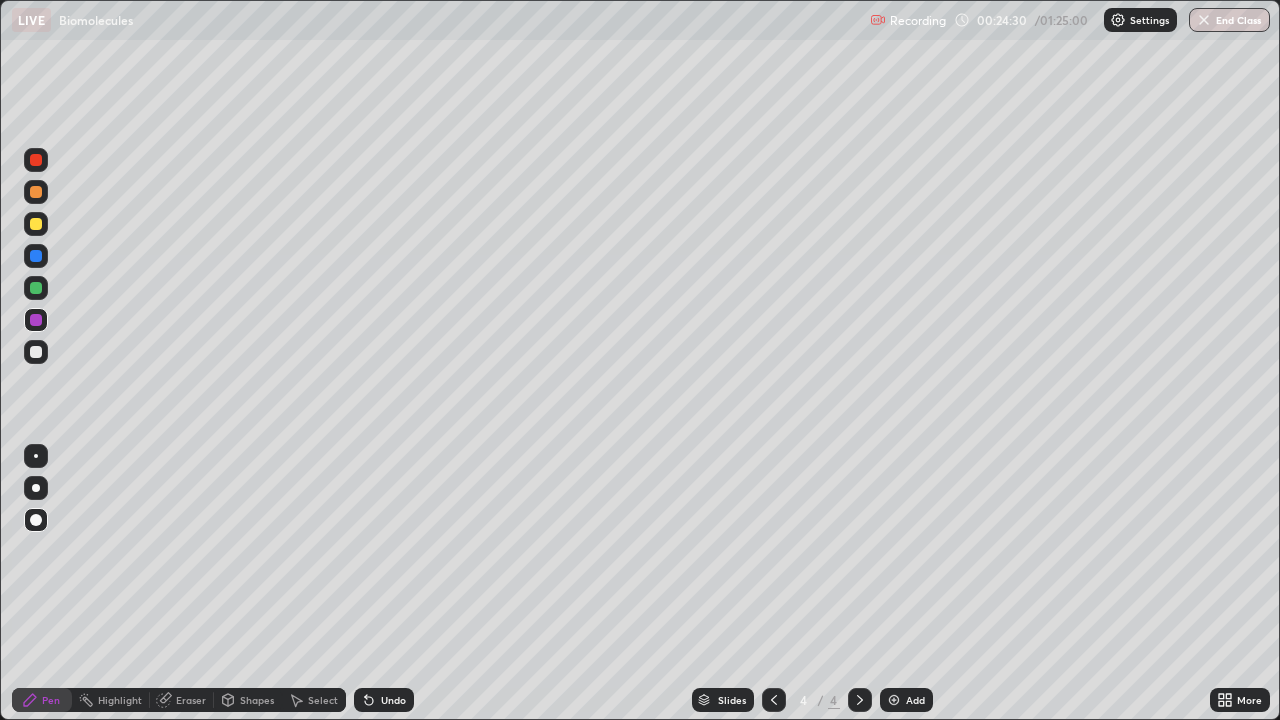 click on "Eraser" at bounding box center [182, 700] 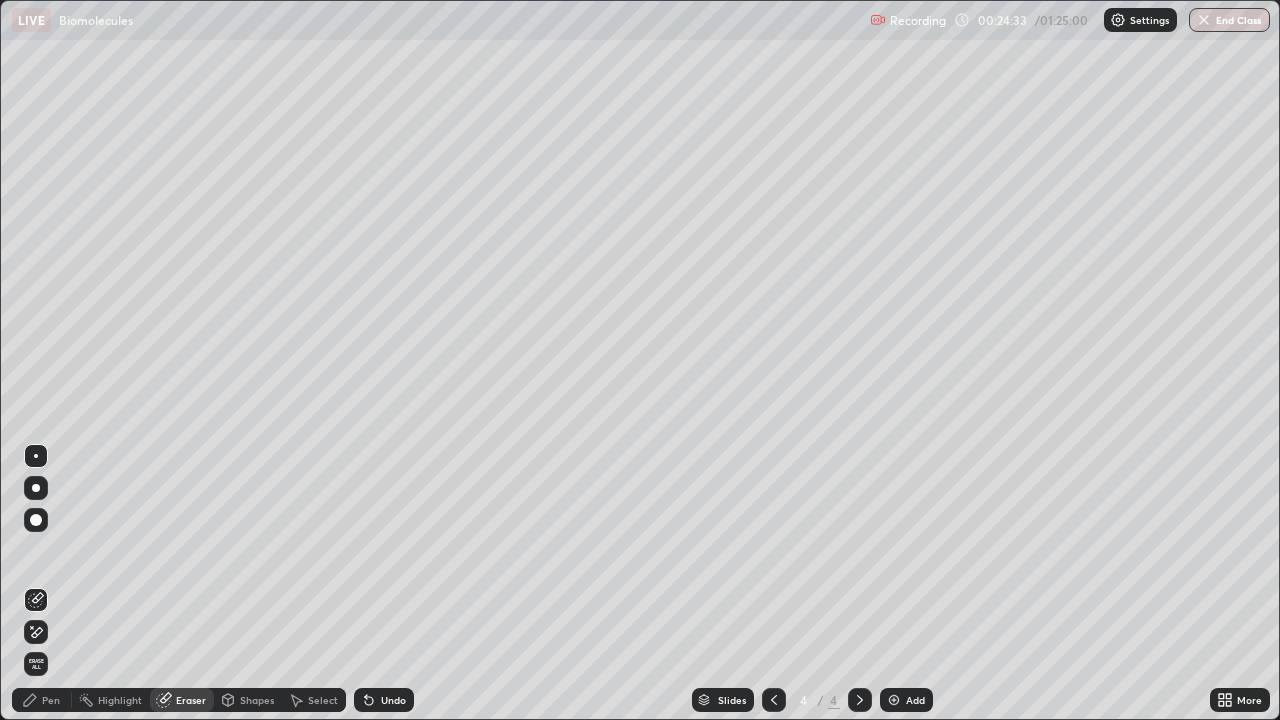 click on "Eraser" at bounding box center [191, 700] 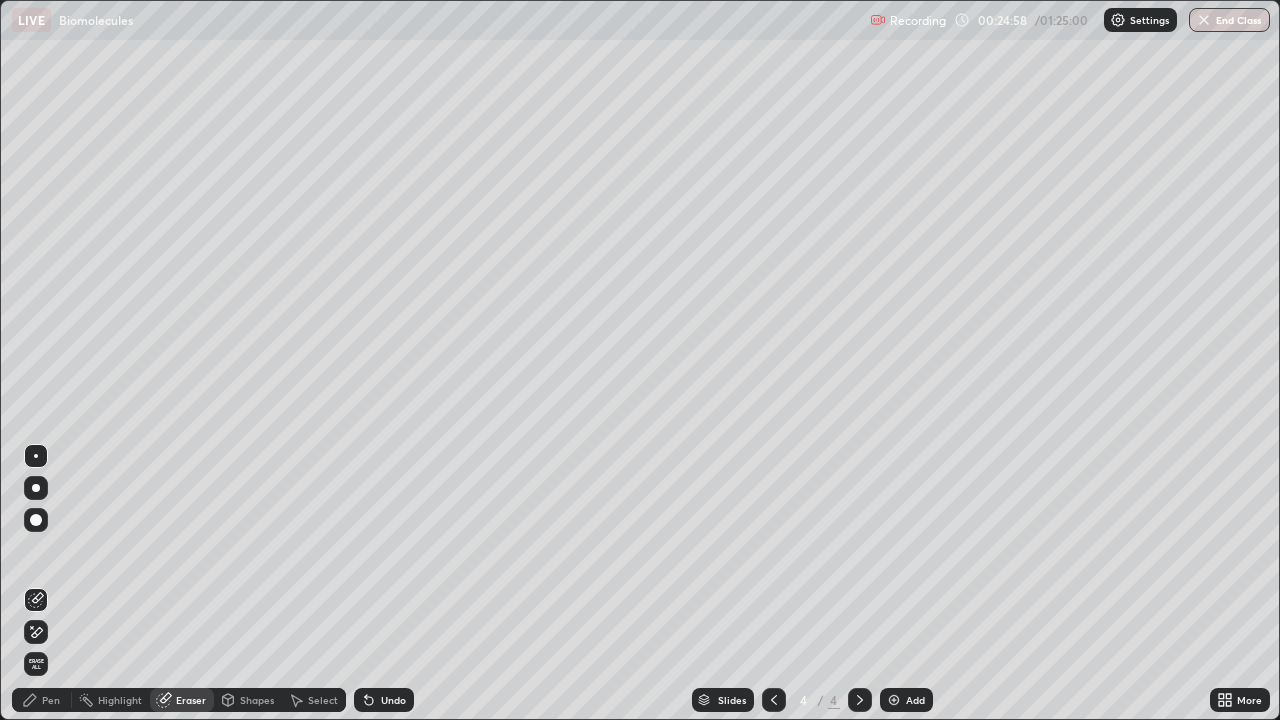 click on "Pen" at bounding box center [42, 700] 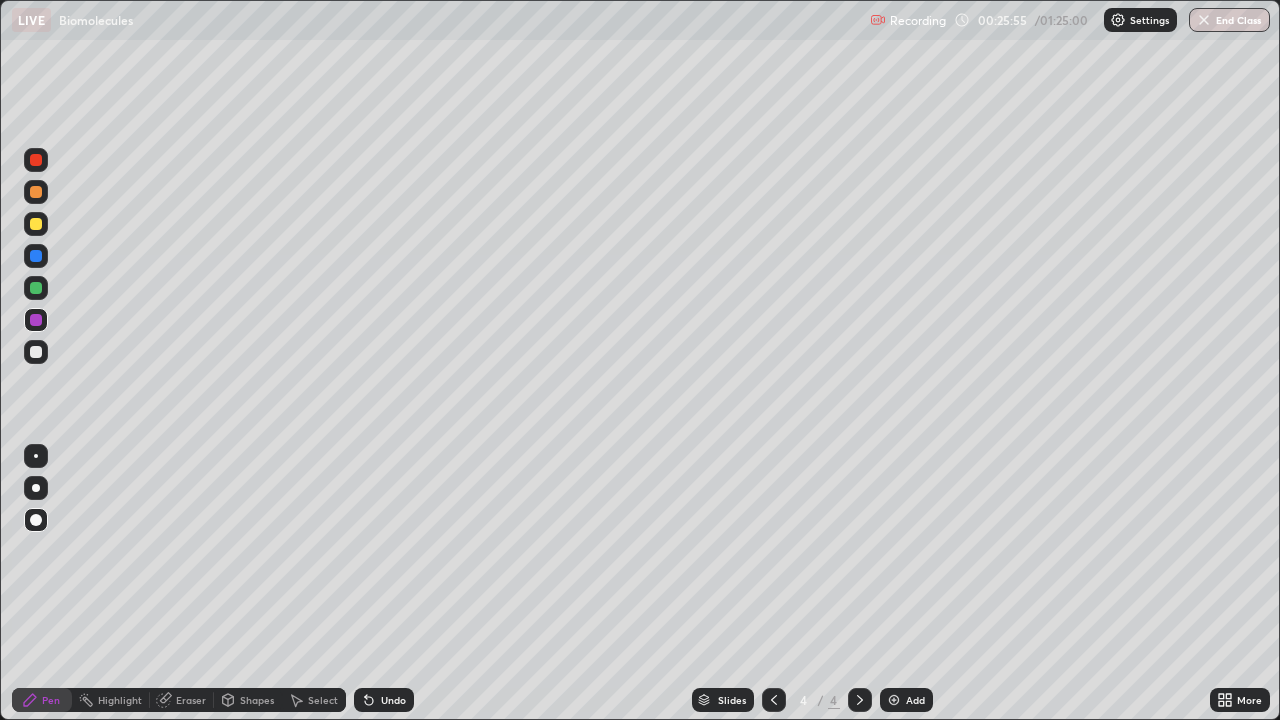 click on "Add" at bounding box center [906, 700] 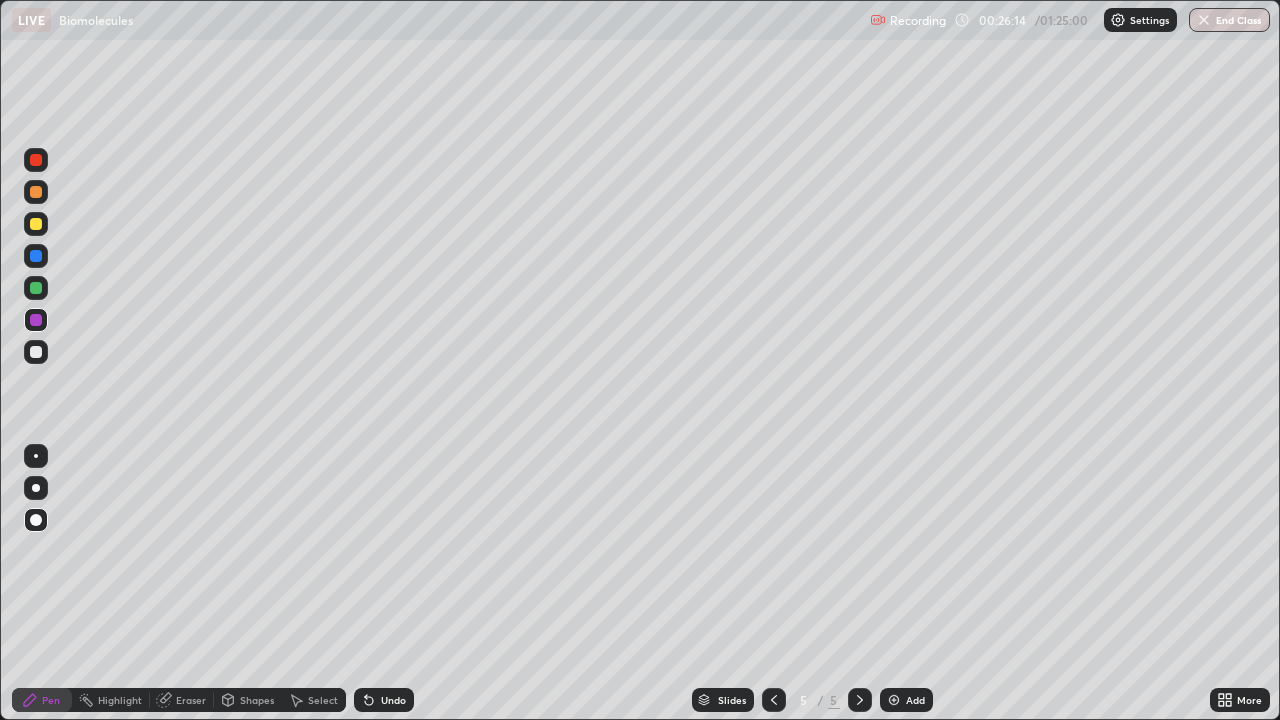 click on "Eraser" at bounding box center [191, 700] 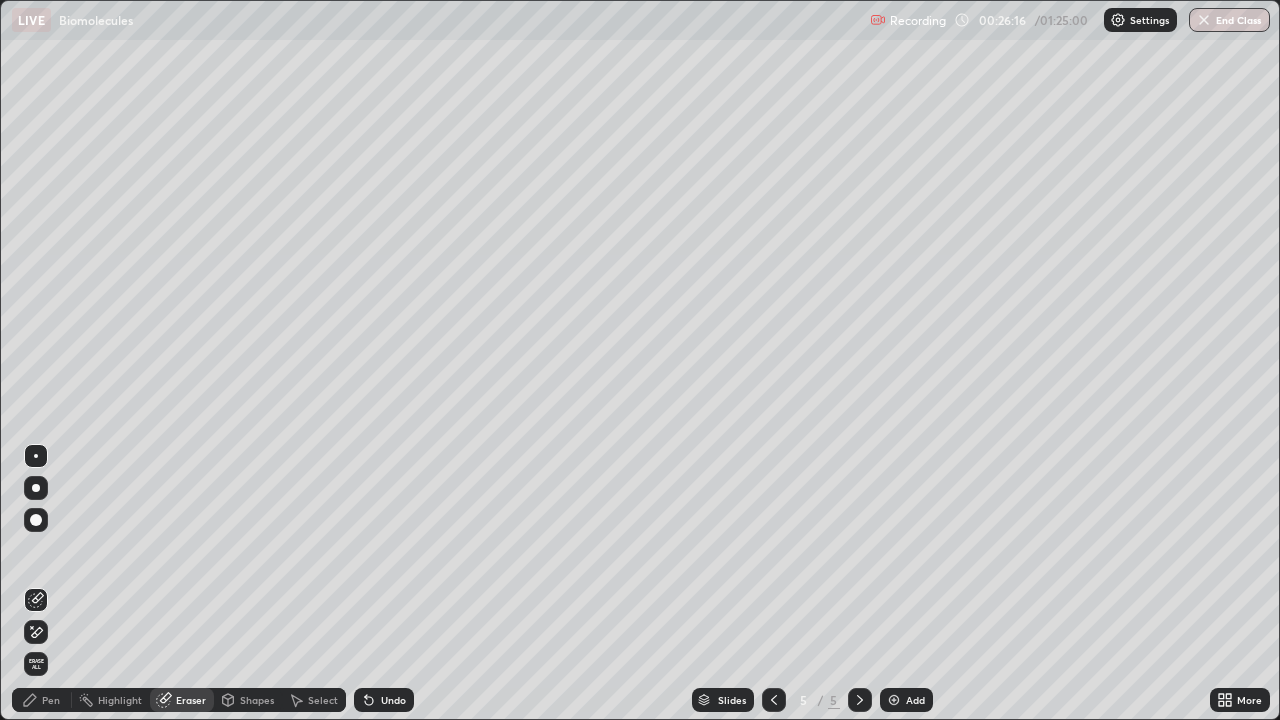 click on "Pen" at bounding box center [42, 700] 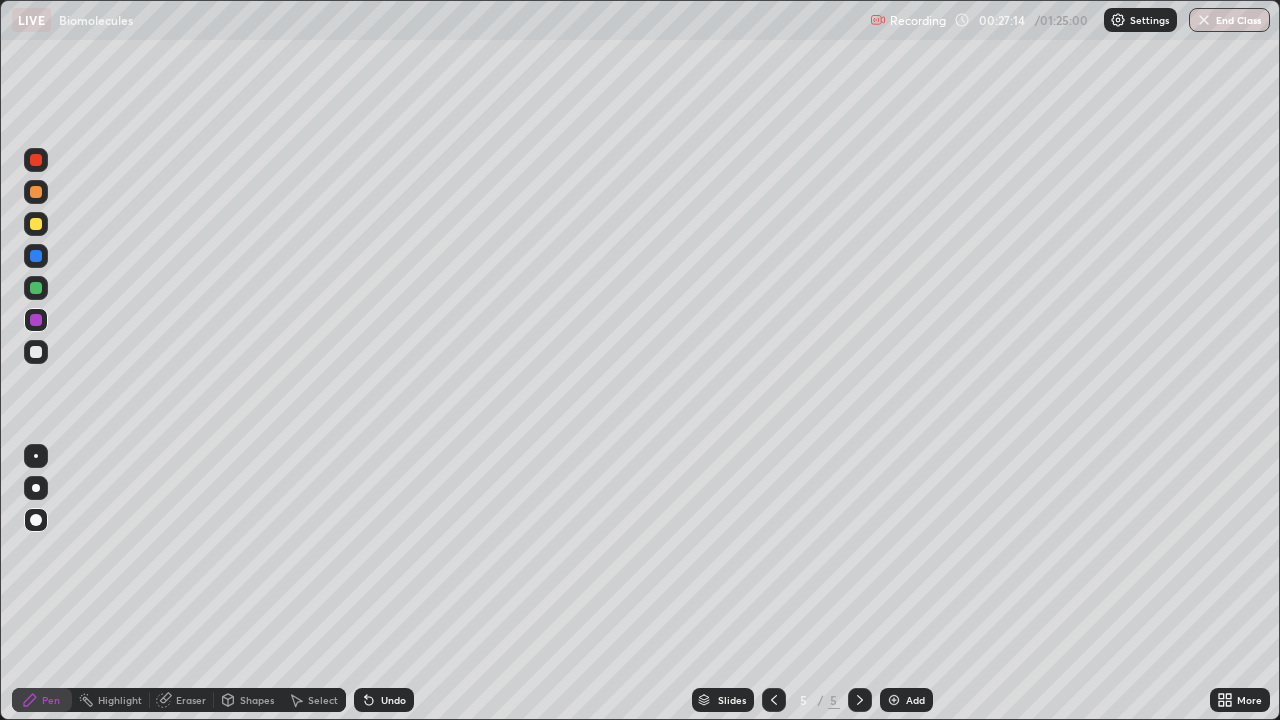 click at bounding box center (36, 352) 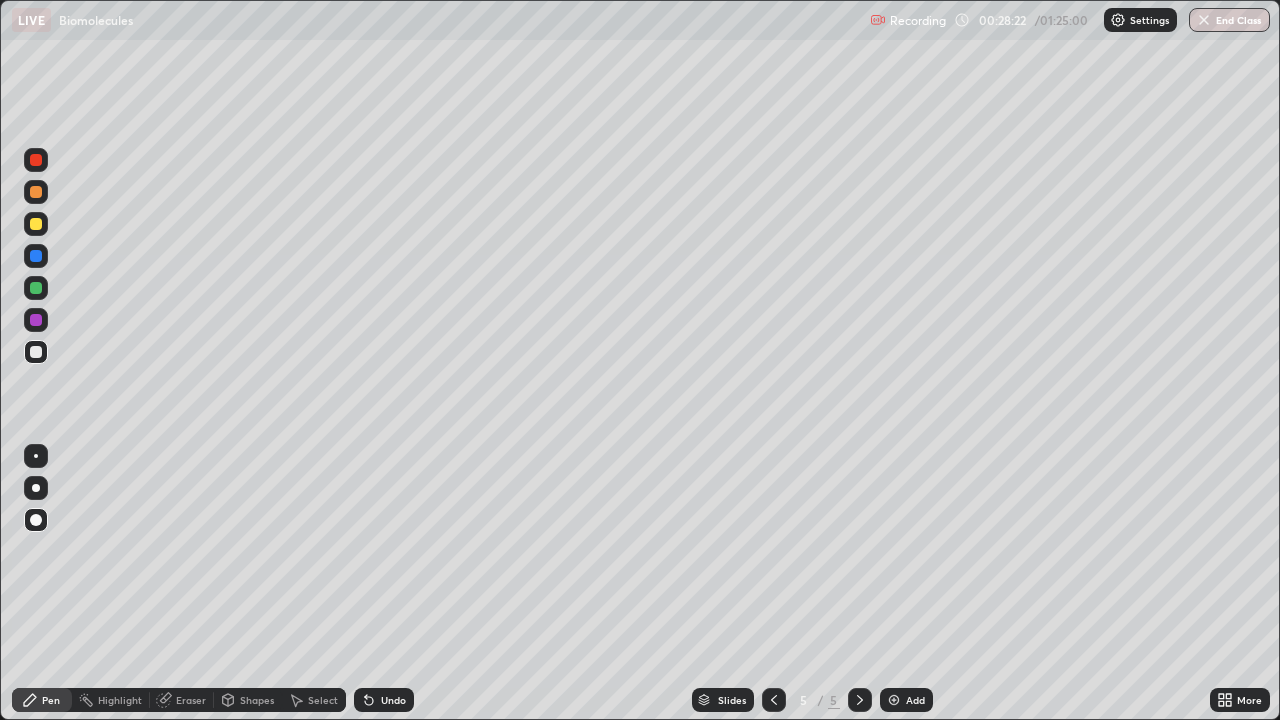 click at bounding box center [36, 224] 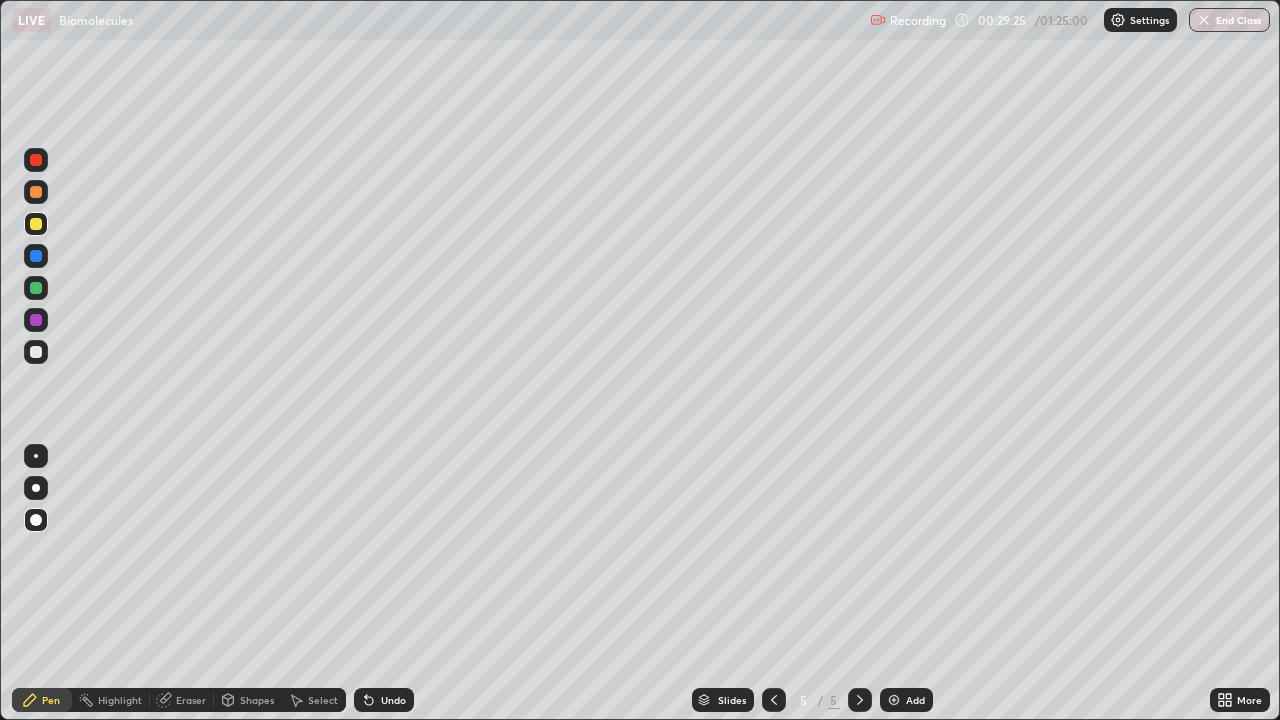 click on "Eraser" at bounding box center [191, 700] 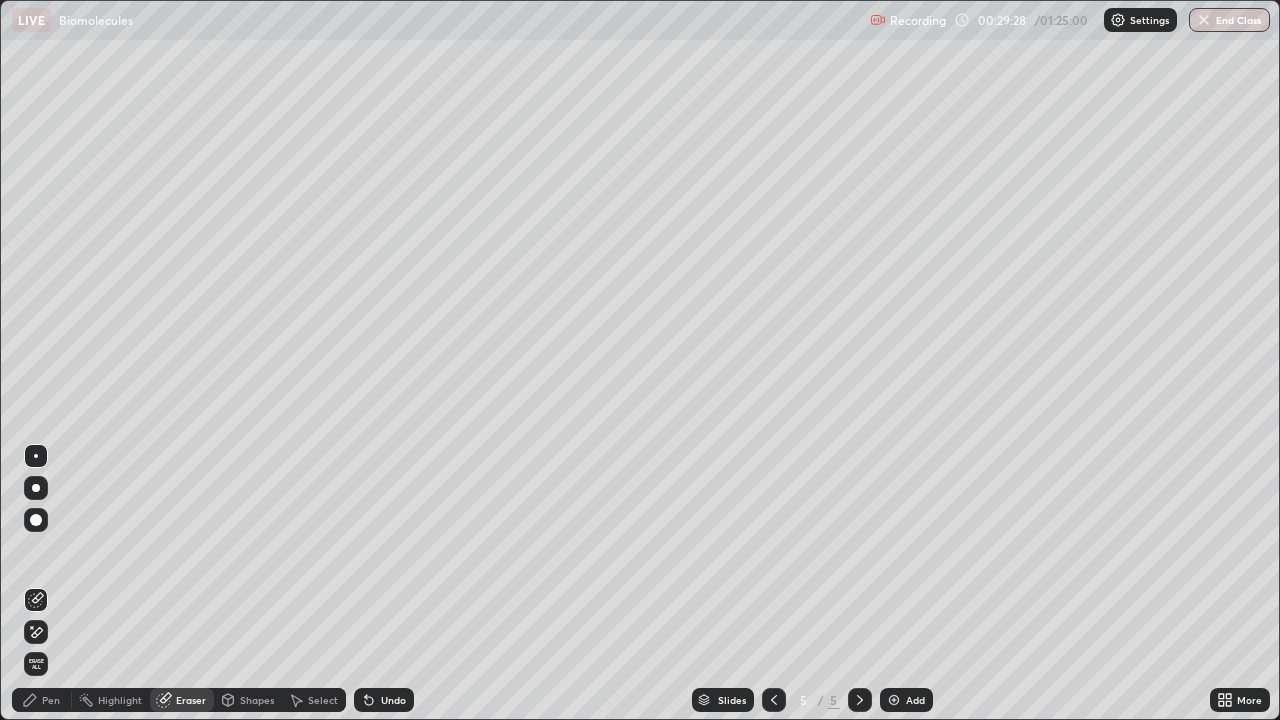 click on "Pen" at bounding box center [51, 700] 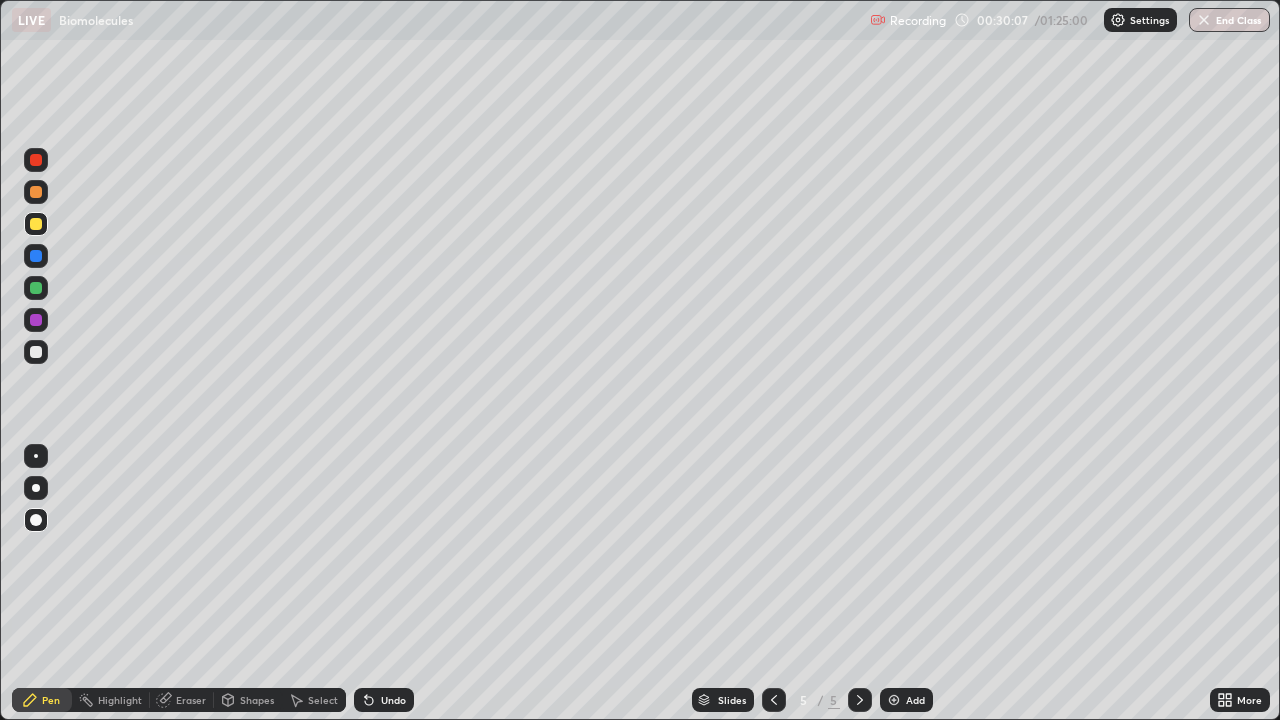 click on "Pen" at bounding box center [51, 700] 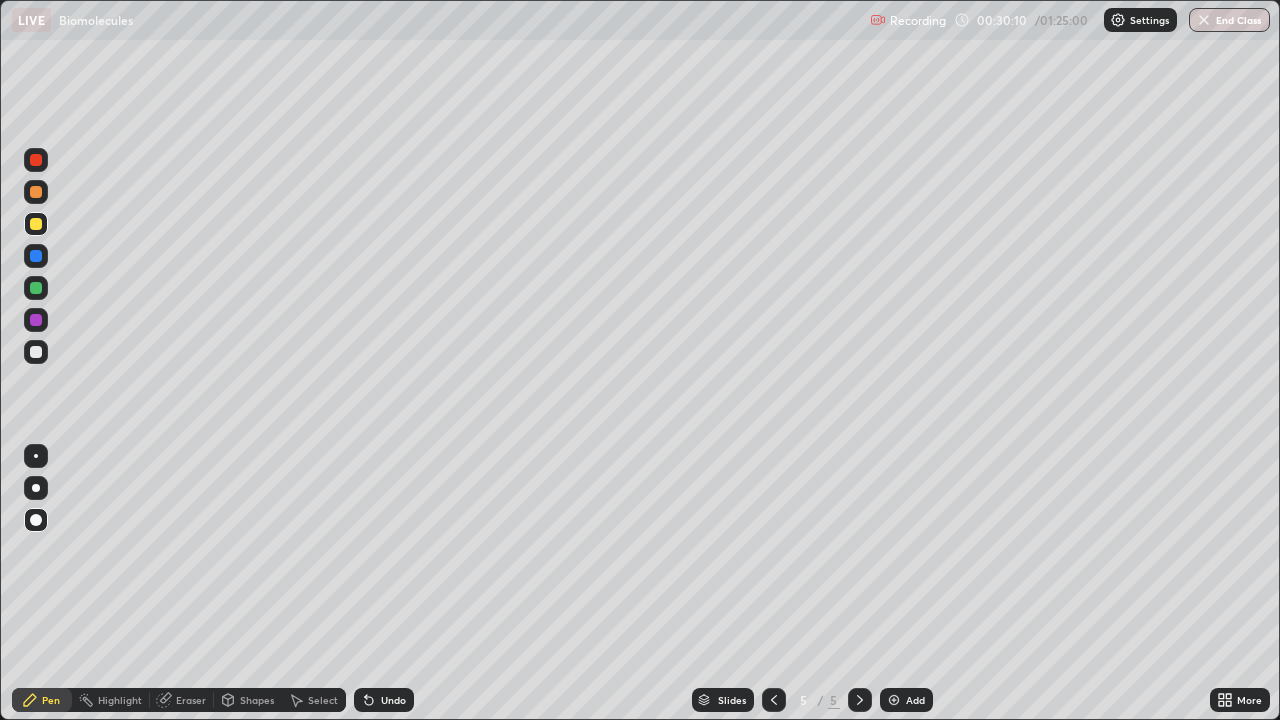 click on "Eraser" at bounding box center (182, 700) 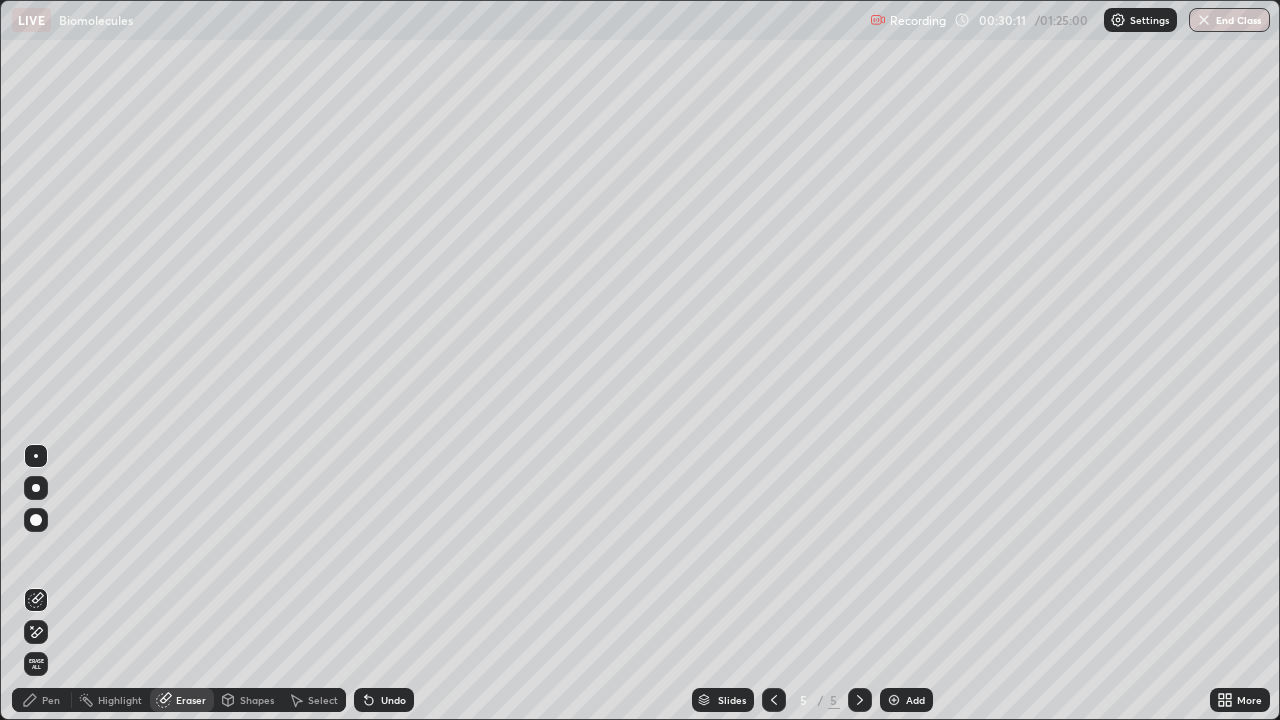 click on "Highlight" at bounding box center [120, 700] 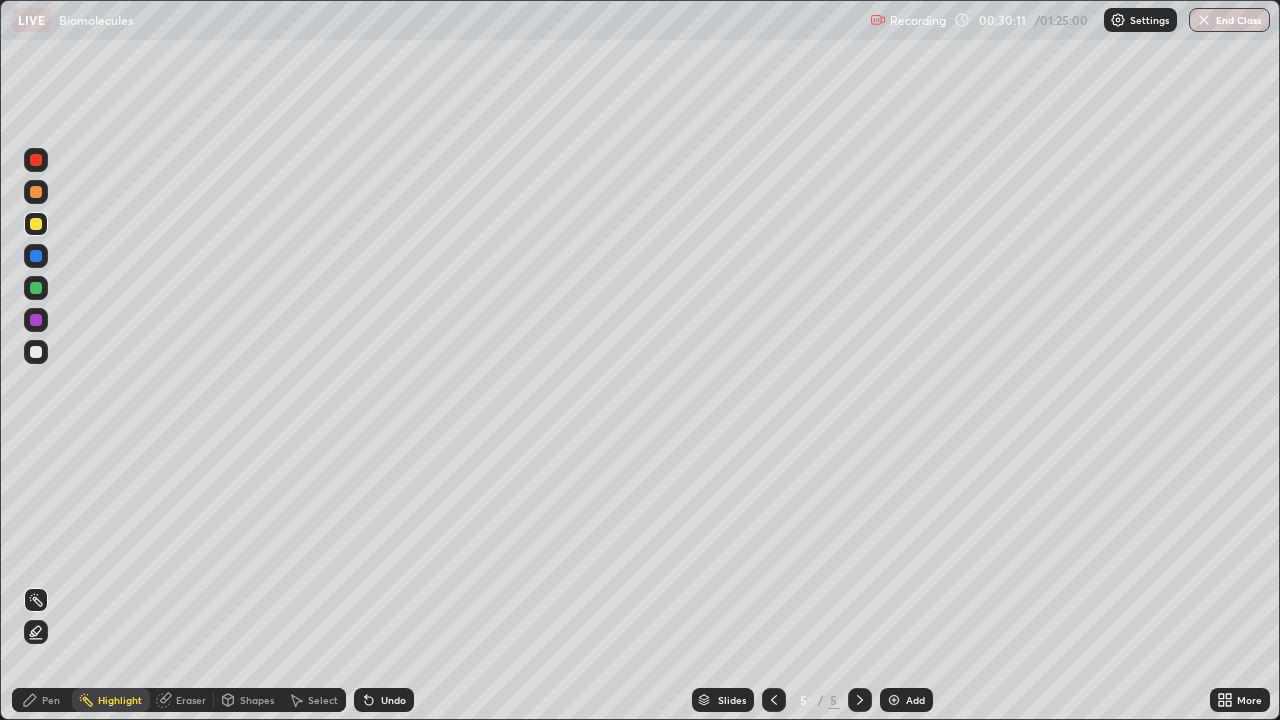click on "Eraser" at bounding box center (191, 700) 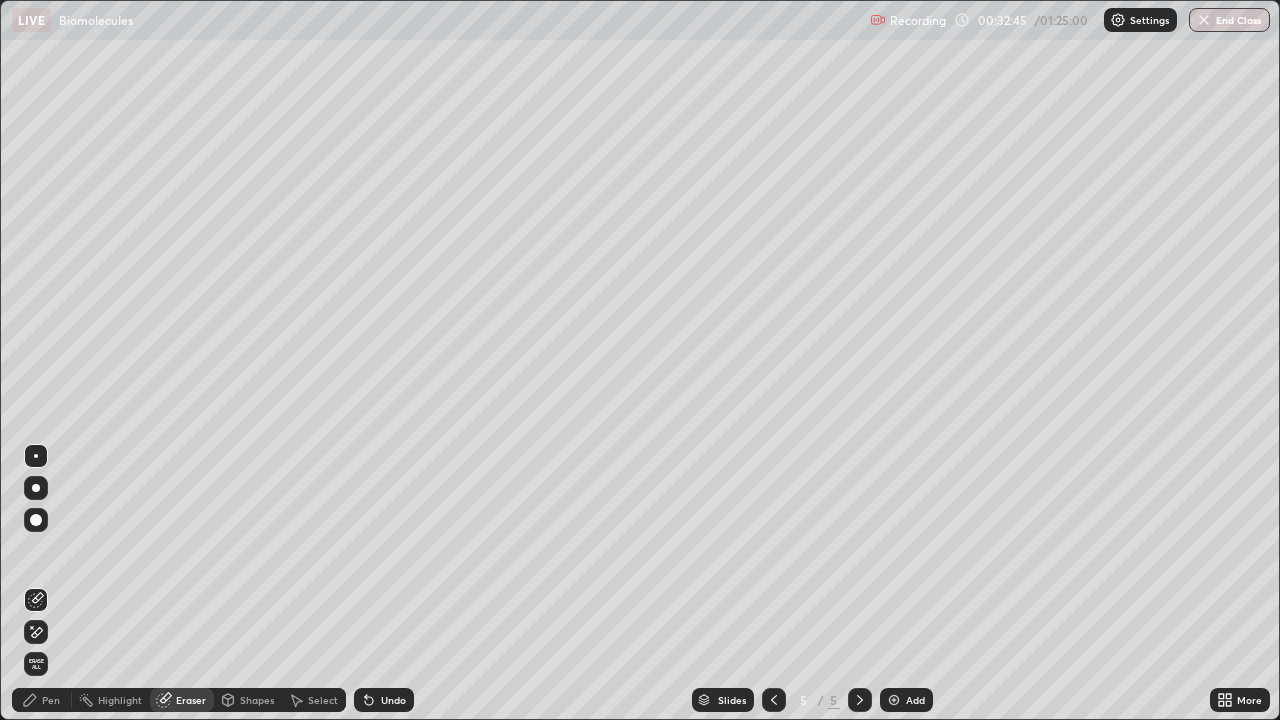 click on "Pen" at bounding box center (51, 700) 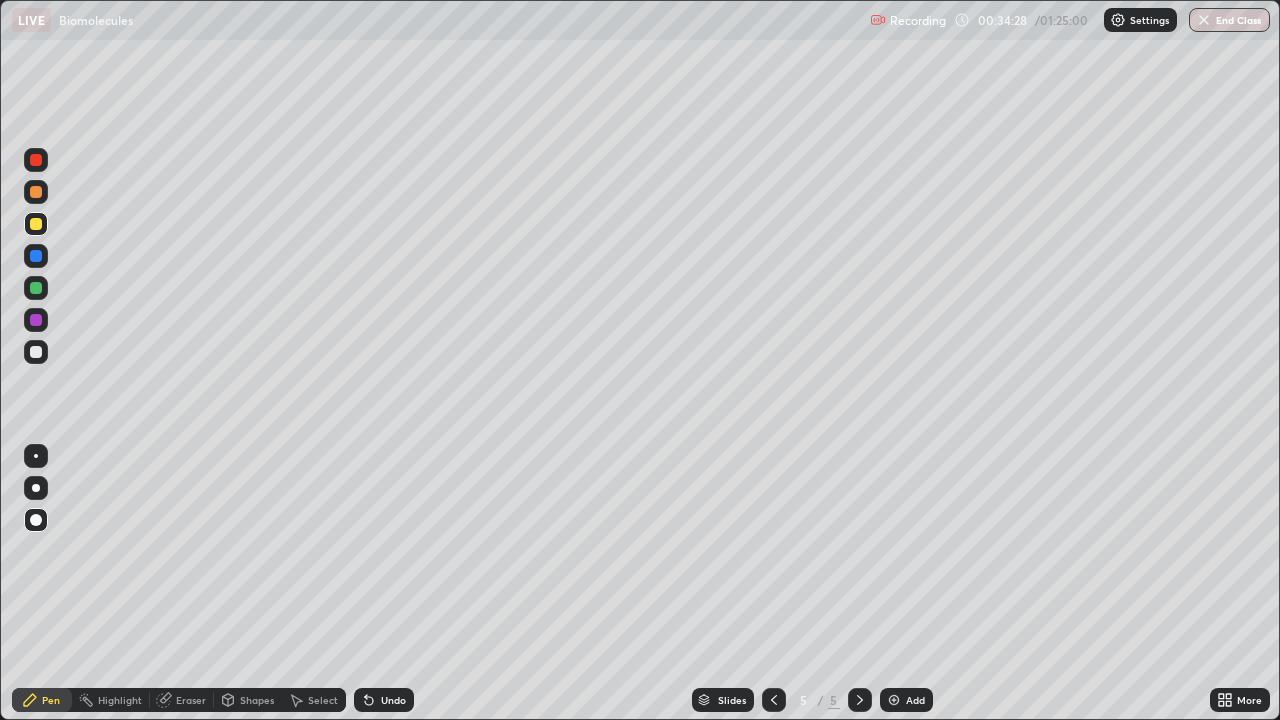 click on "Eraser" at bounding box center [191, 700] 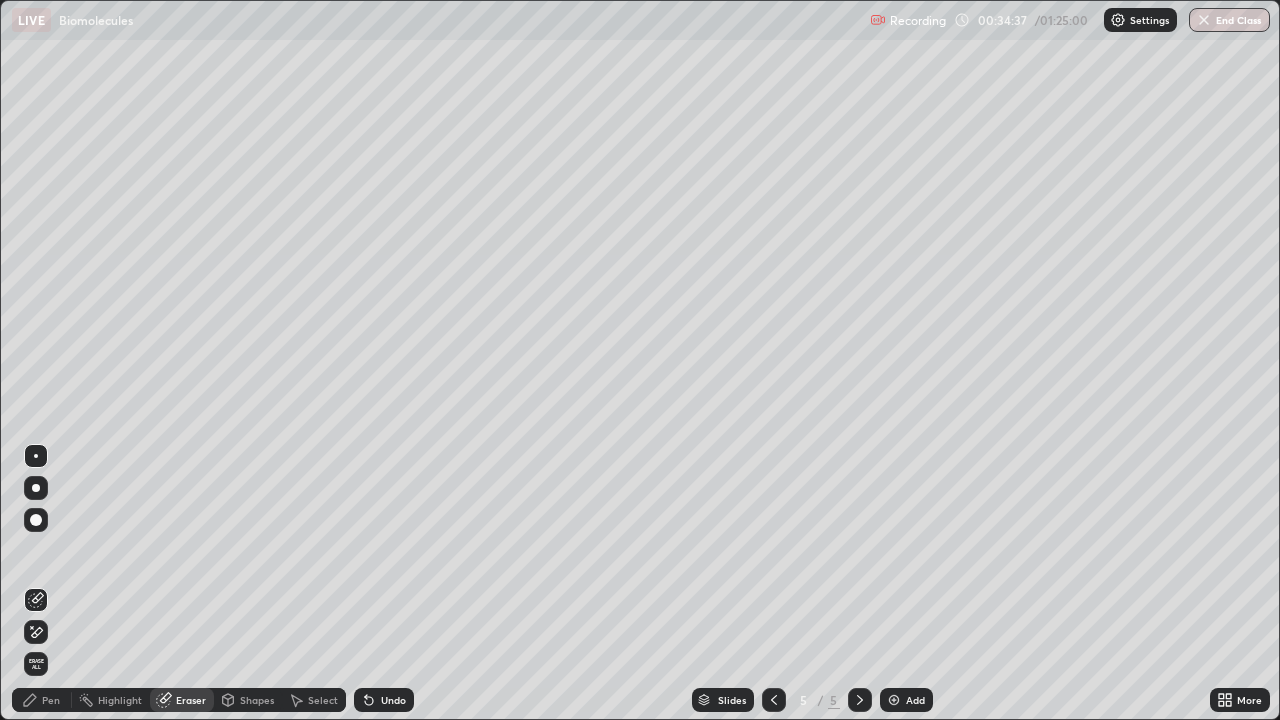 click on "Pen" at bounding box center (51, 700) 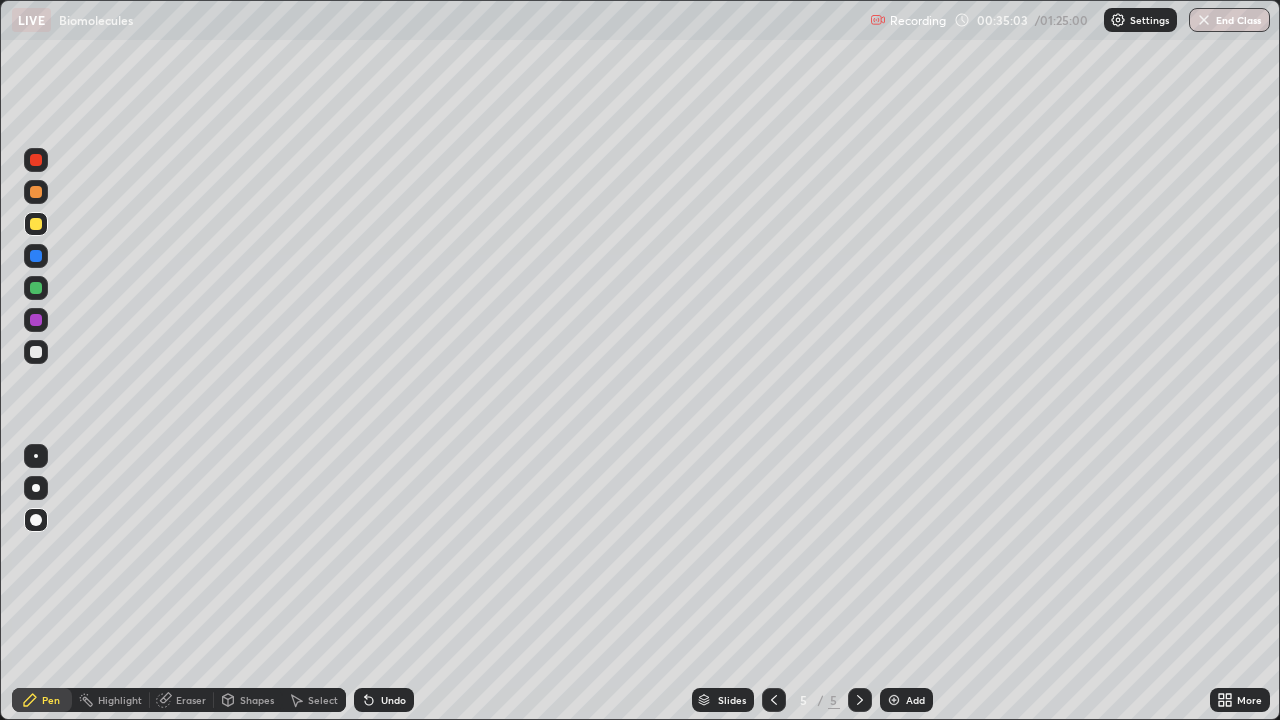 click on "Eraser" at bounding box center (182, 700) 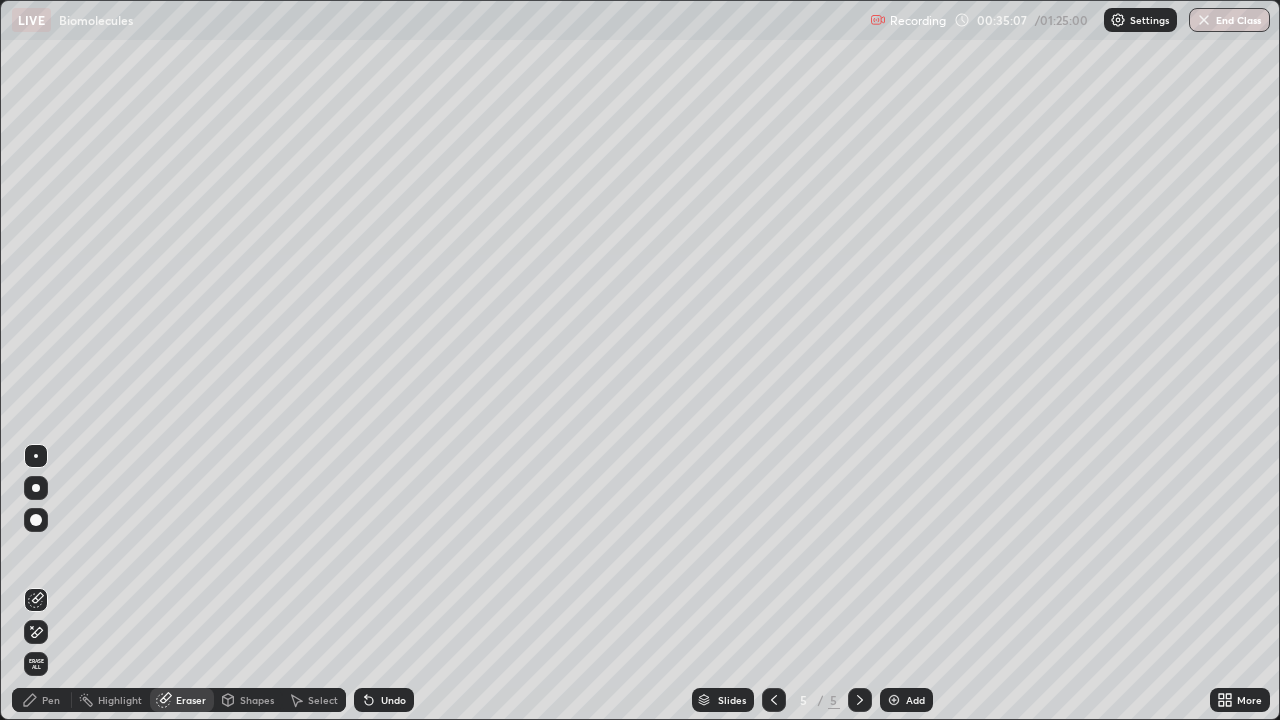 click on "Pen" at bounding box center [51, 700] 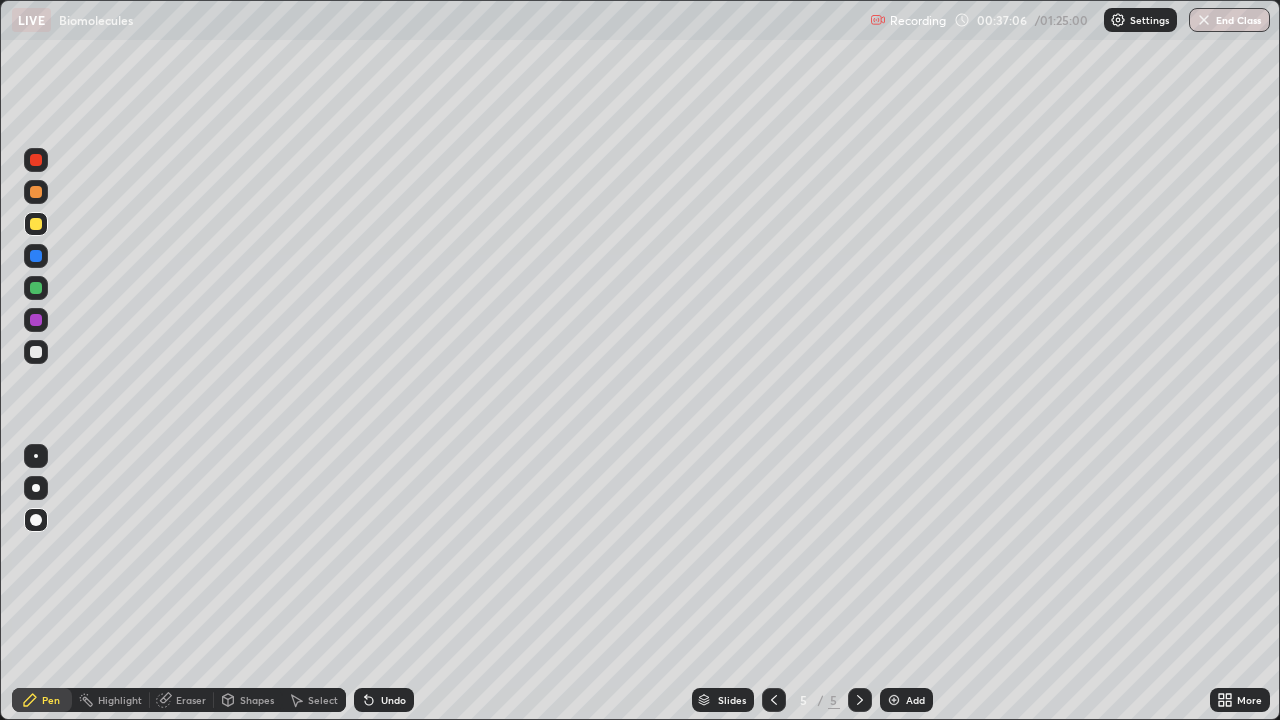 click on "Eraser" at bounding box center [191, 700] 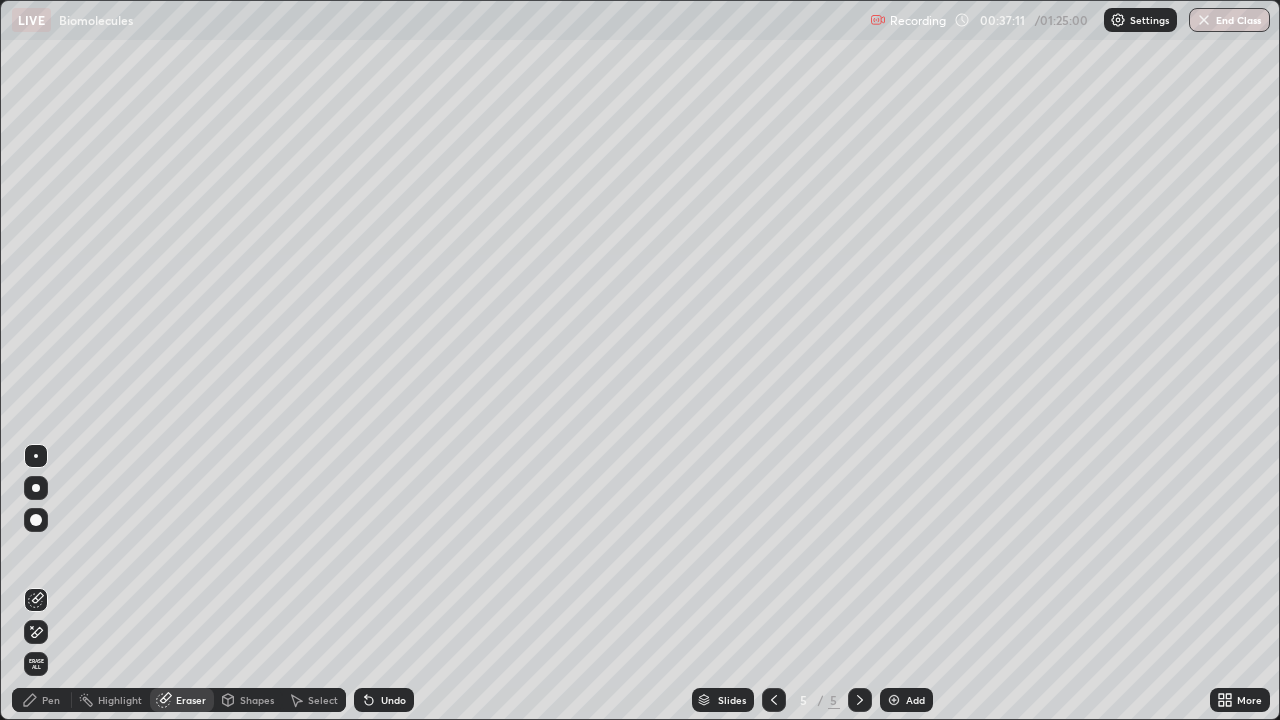 click on "Eraser" at bounding box center (182, 700) 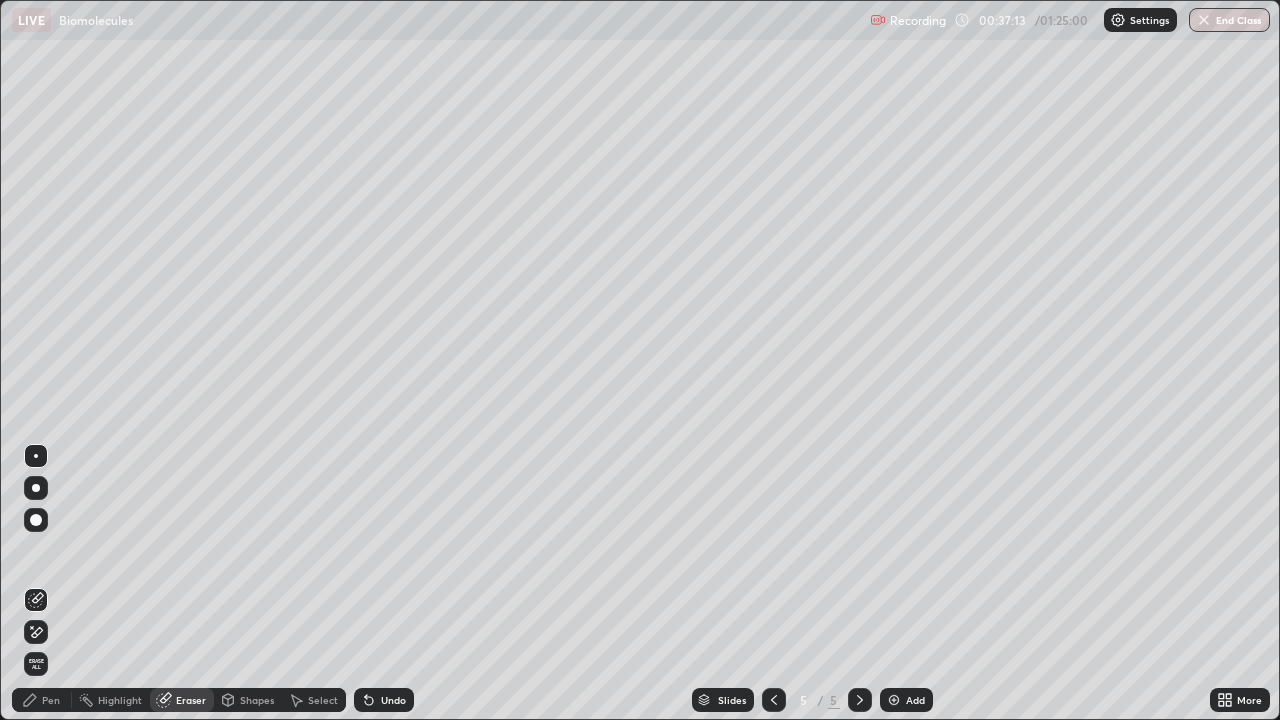click on "Eraser" at bounding box center (182, 700) 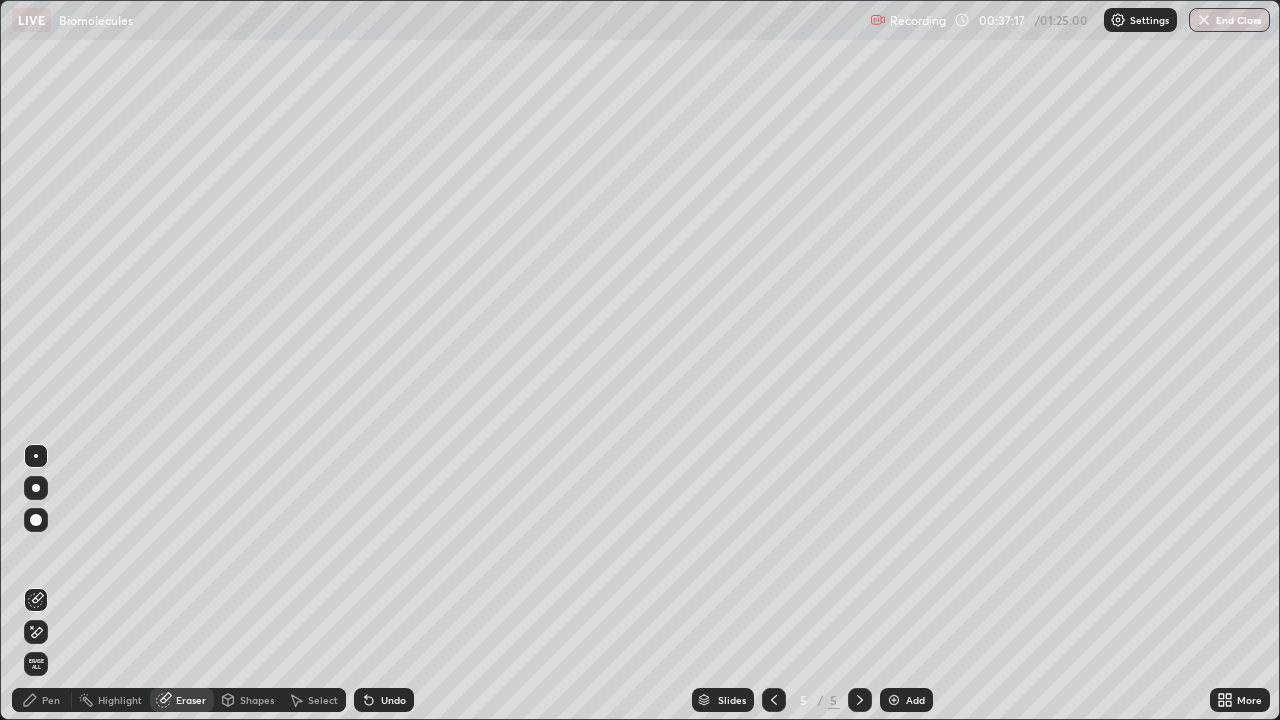 click on "Pen" at bounding box center (51, 700) 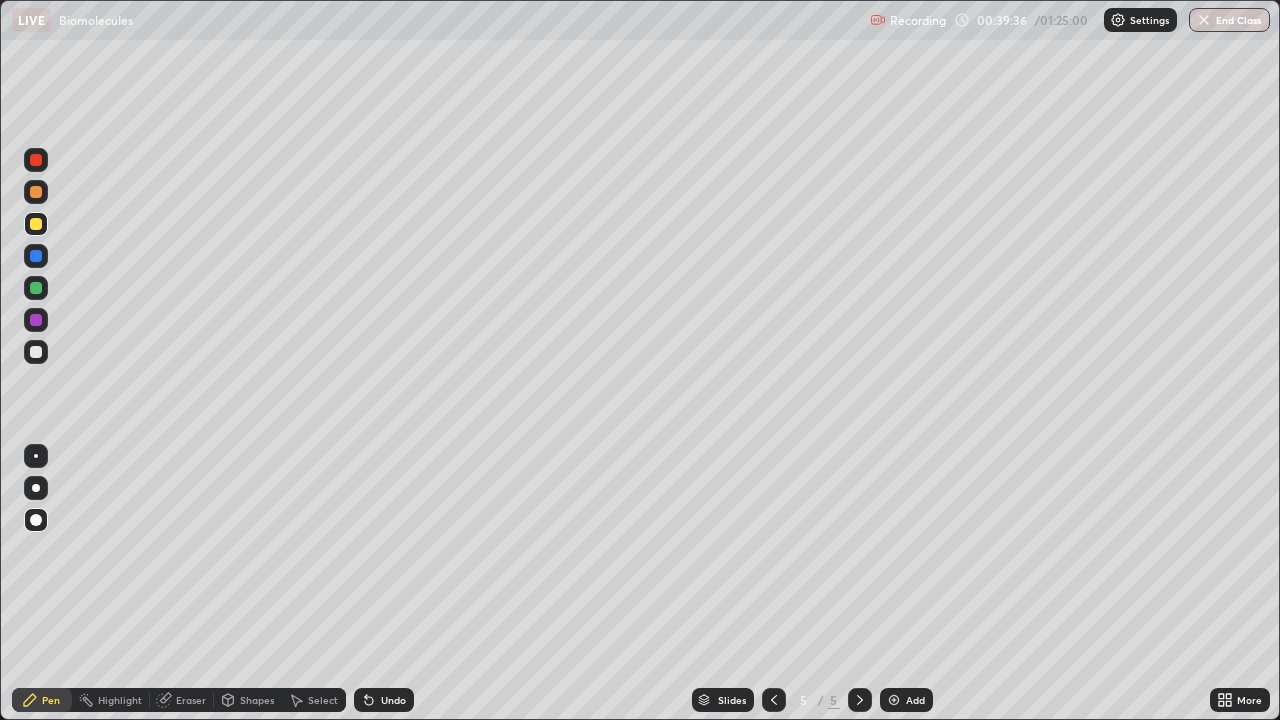 click on "Eraser" at bounding box center [191, 700] 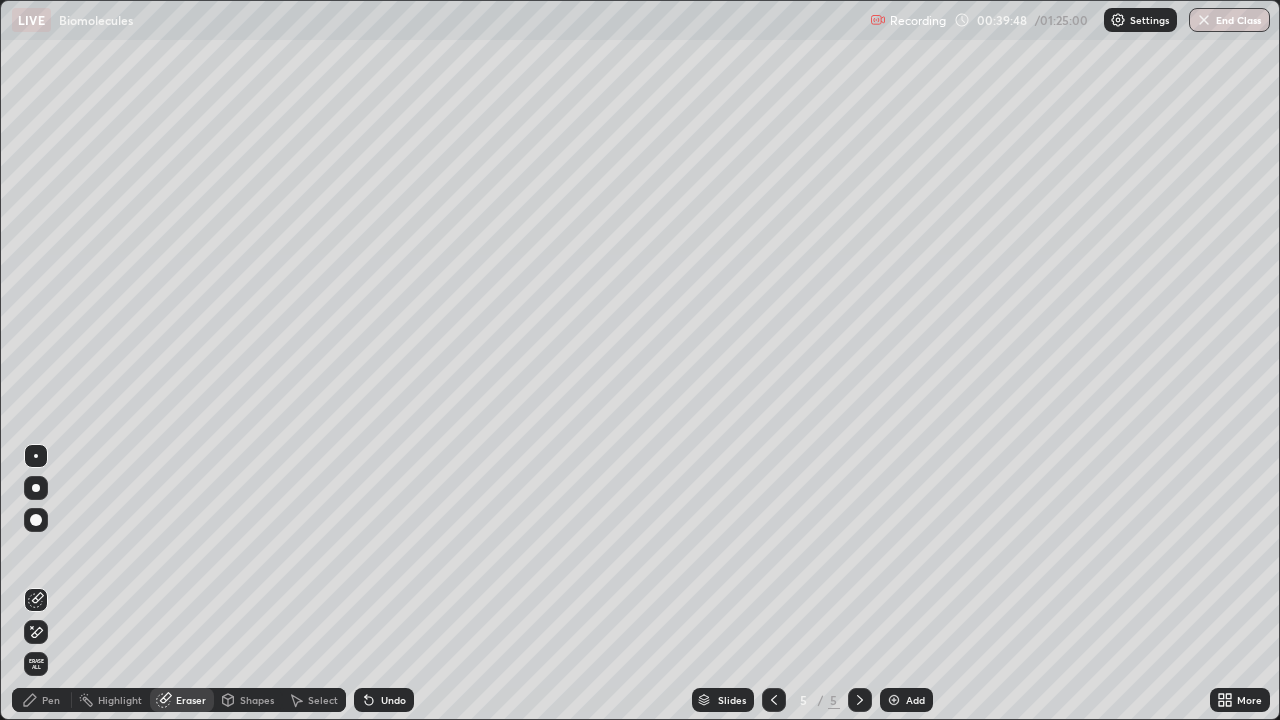 click on "Pen" at bounding box center (51, 700) 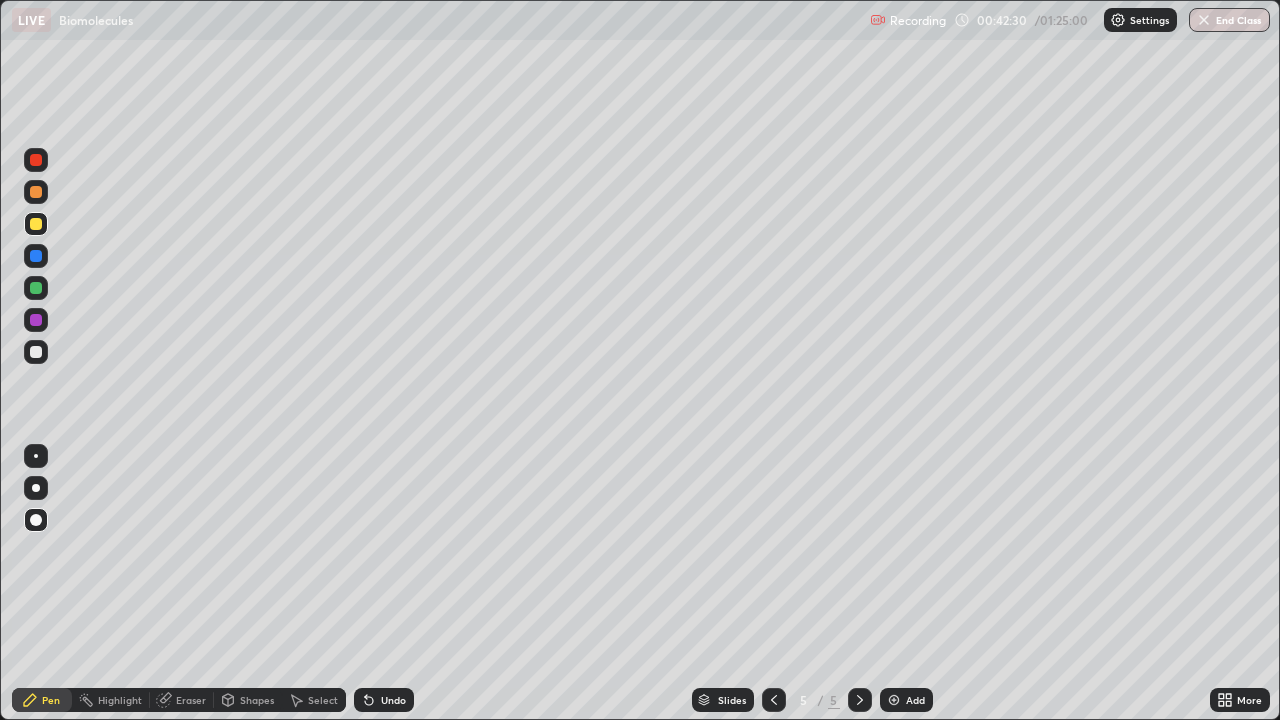 click 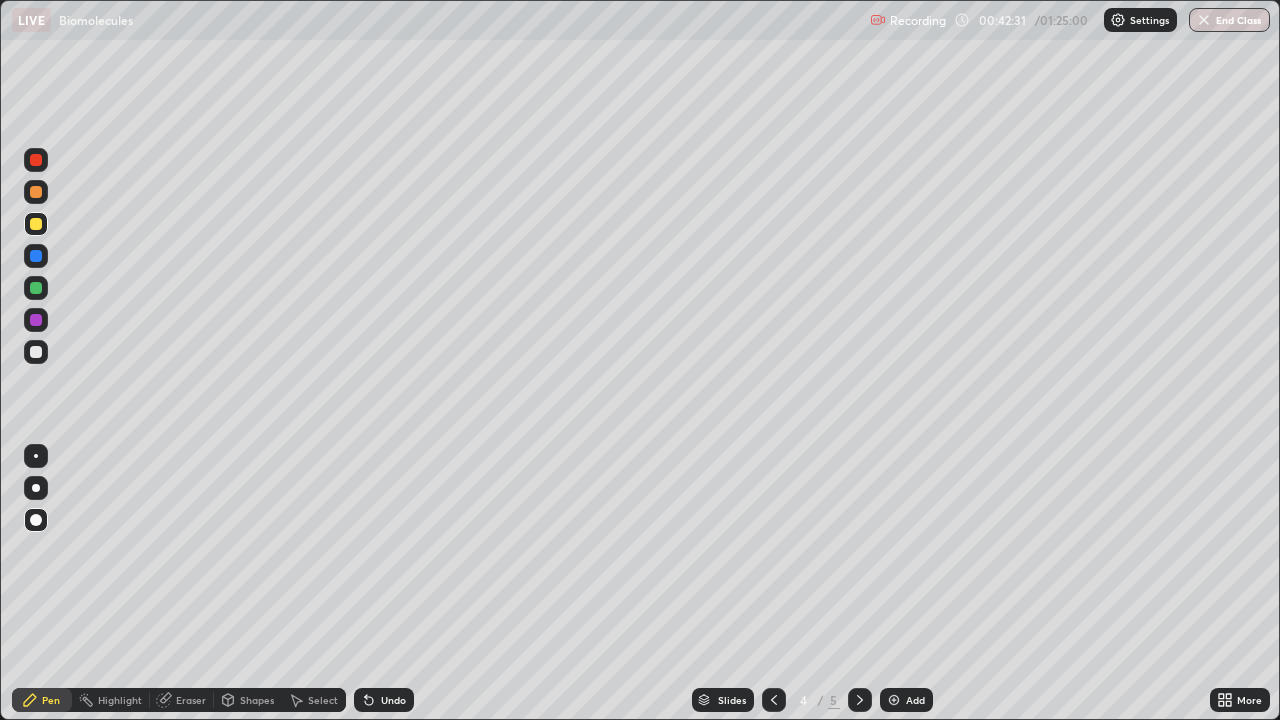 click 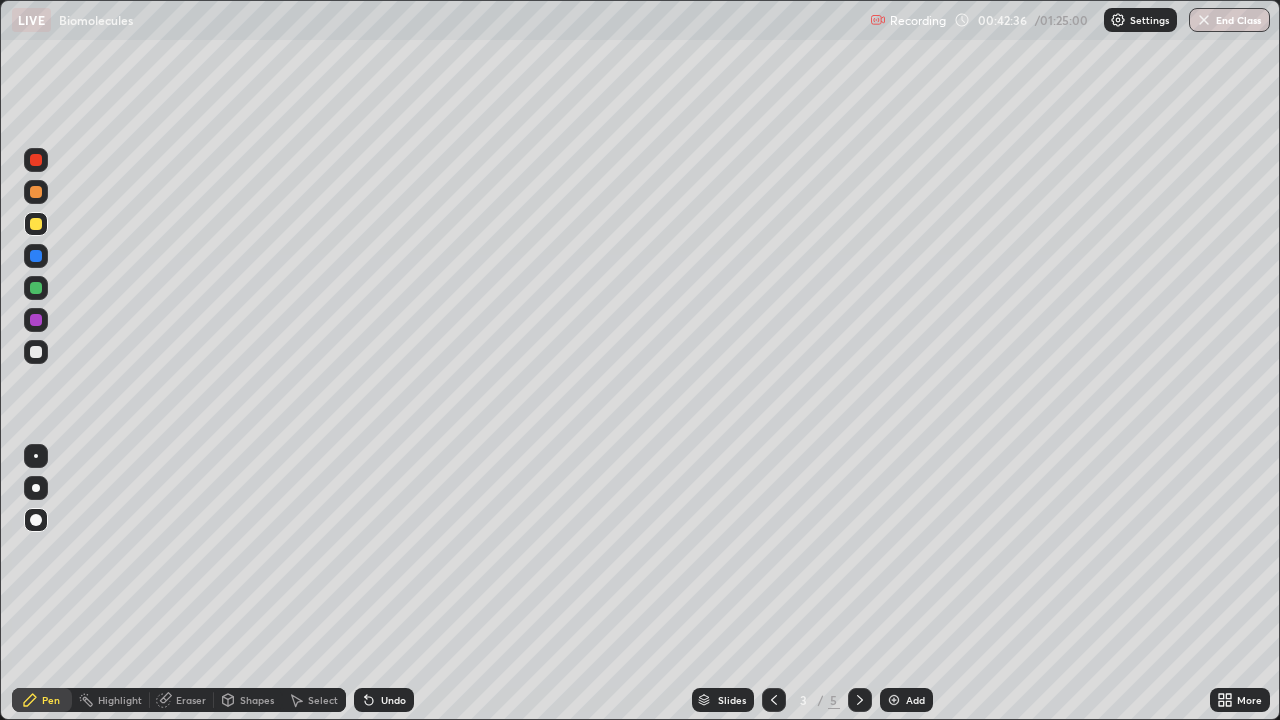 click on "Add" at bounding box center [906, 700] 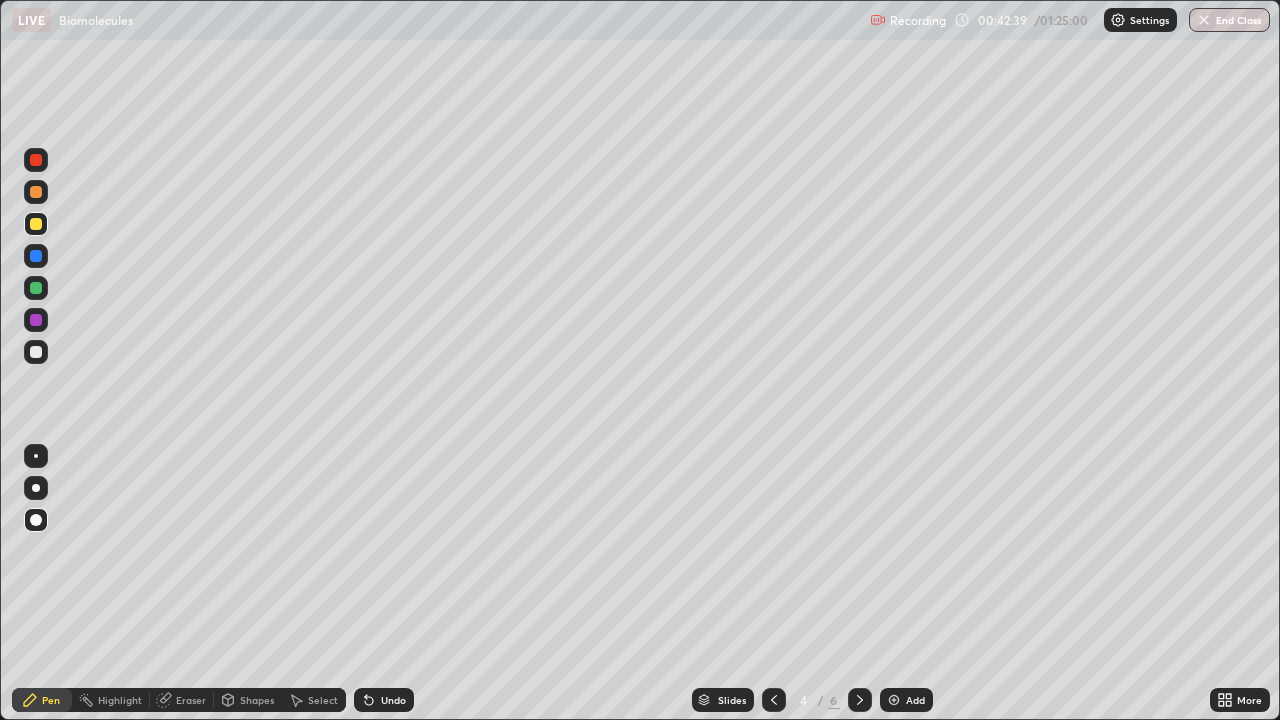 click at bounding box center (36, 520) 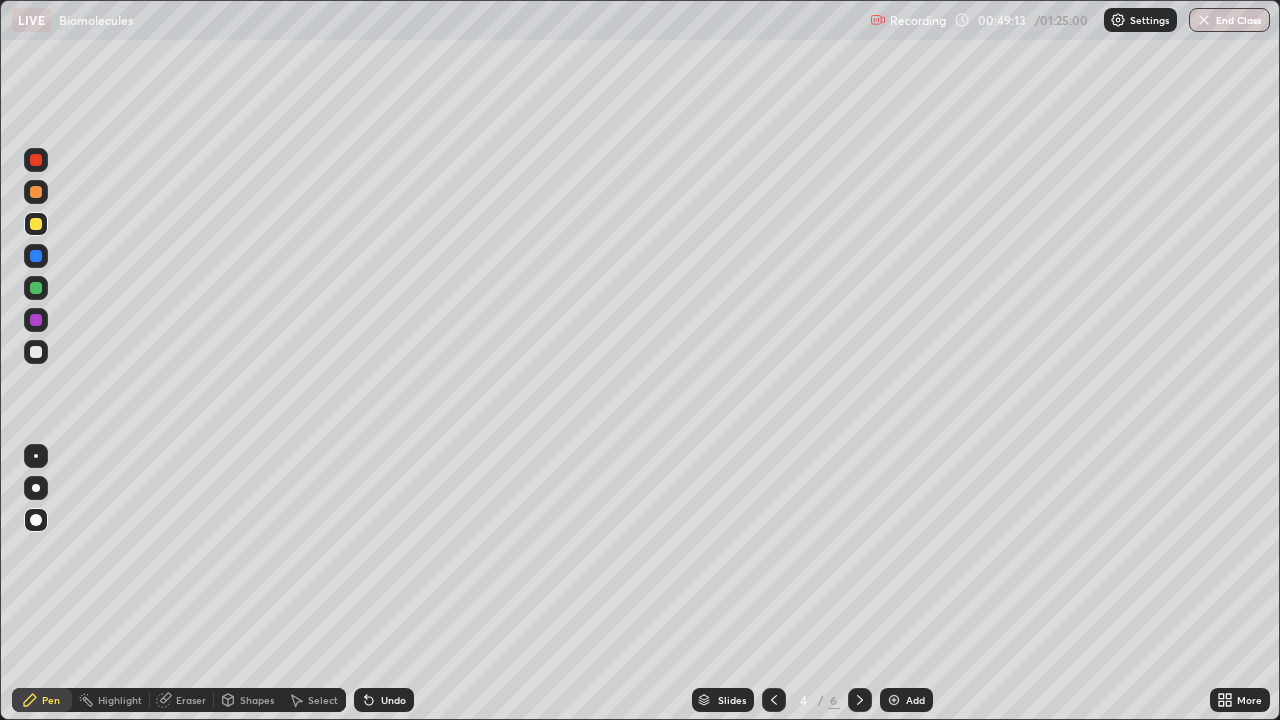 click on "Shapes" at bounding box center (257, 700) 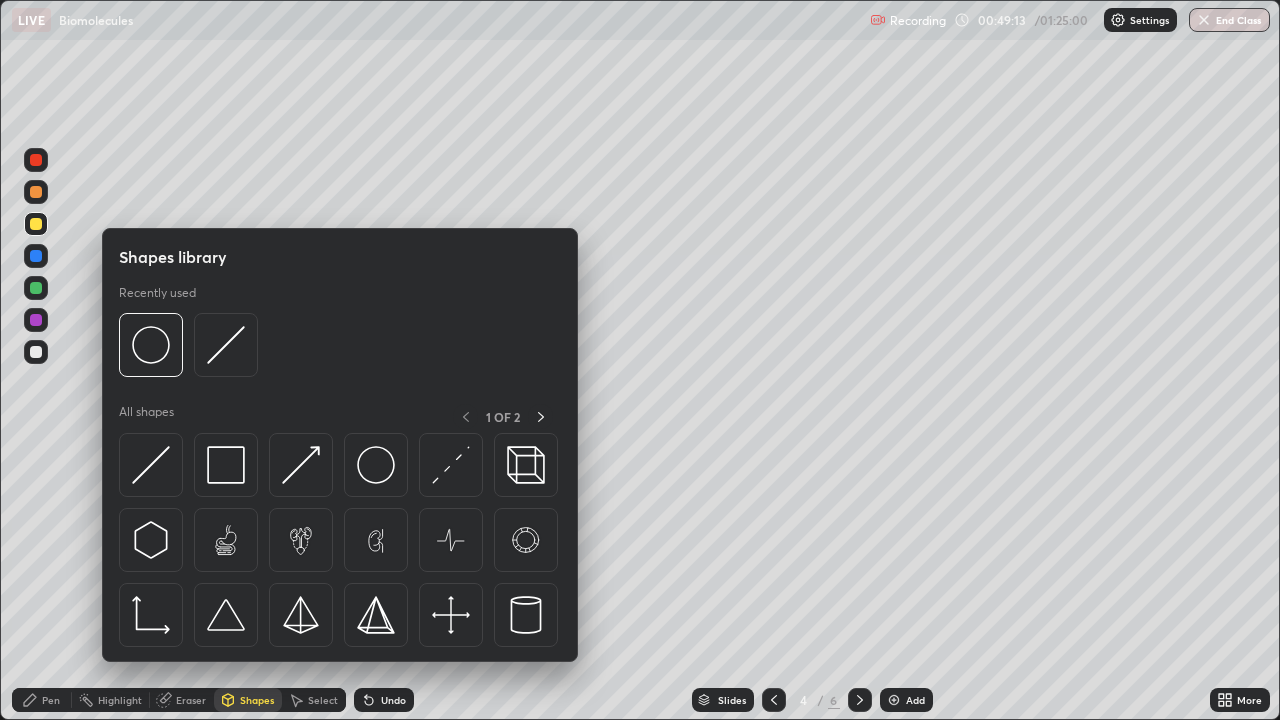 click on "Eraser" at bounding box center (191, 700) 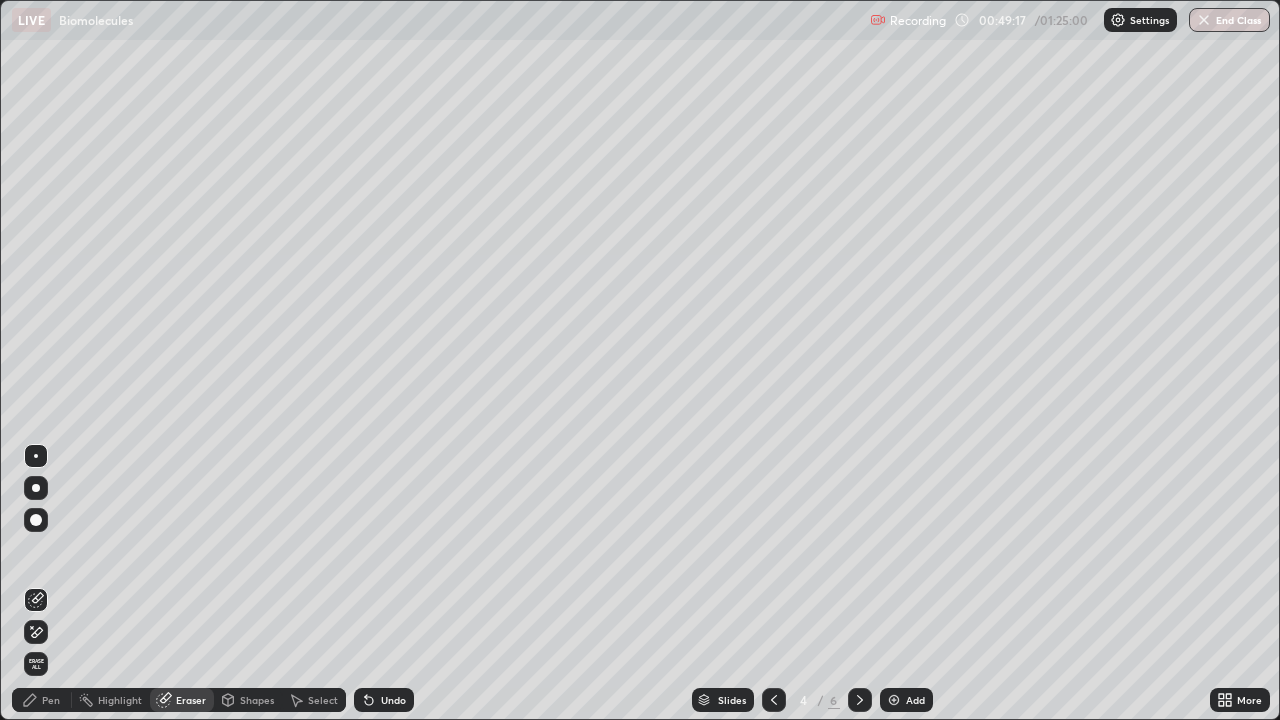 click on "Pen" at bounding box center [51, 700] 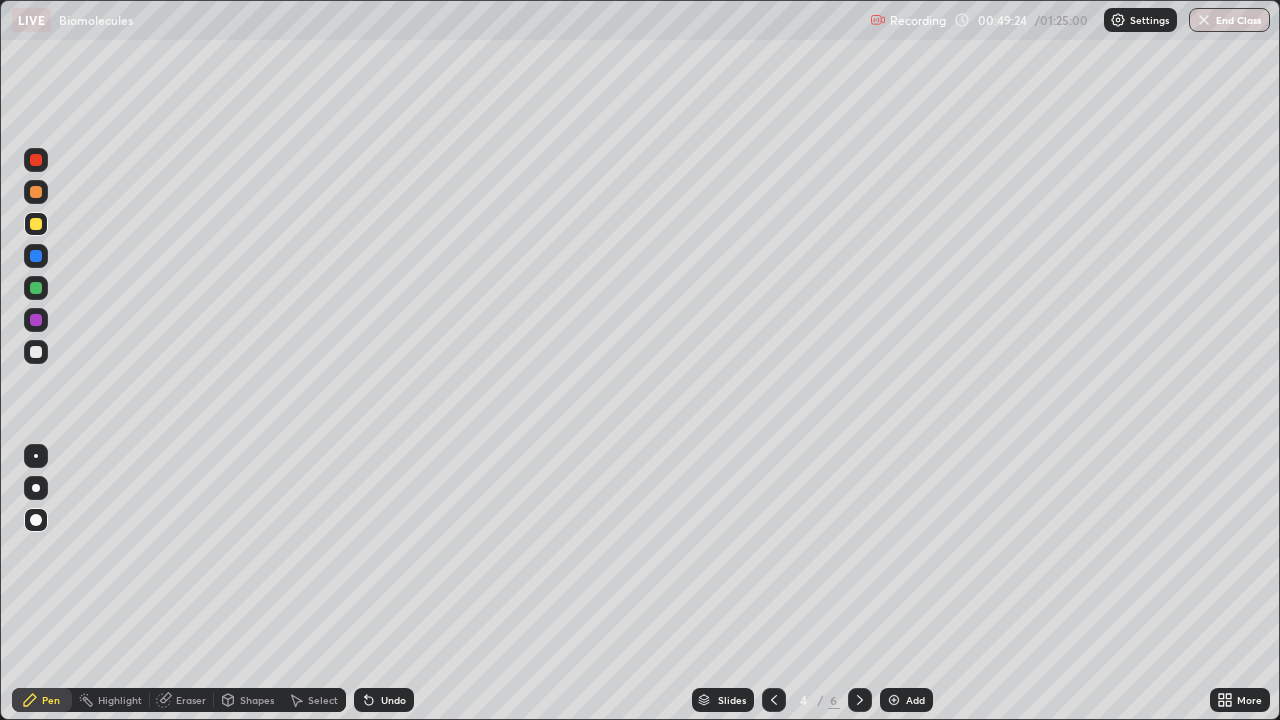 click on "Pen" at bounding box center [51, 700] 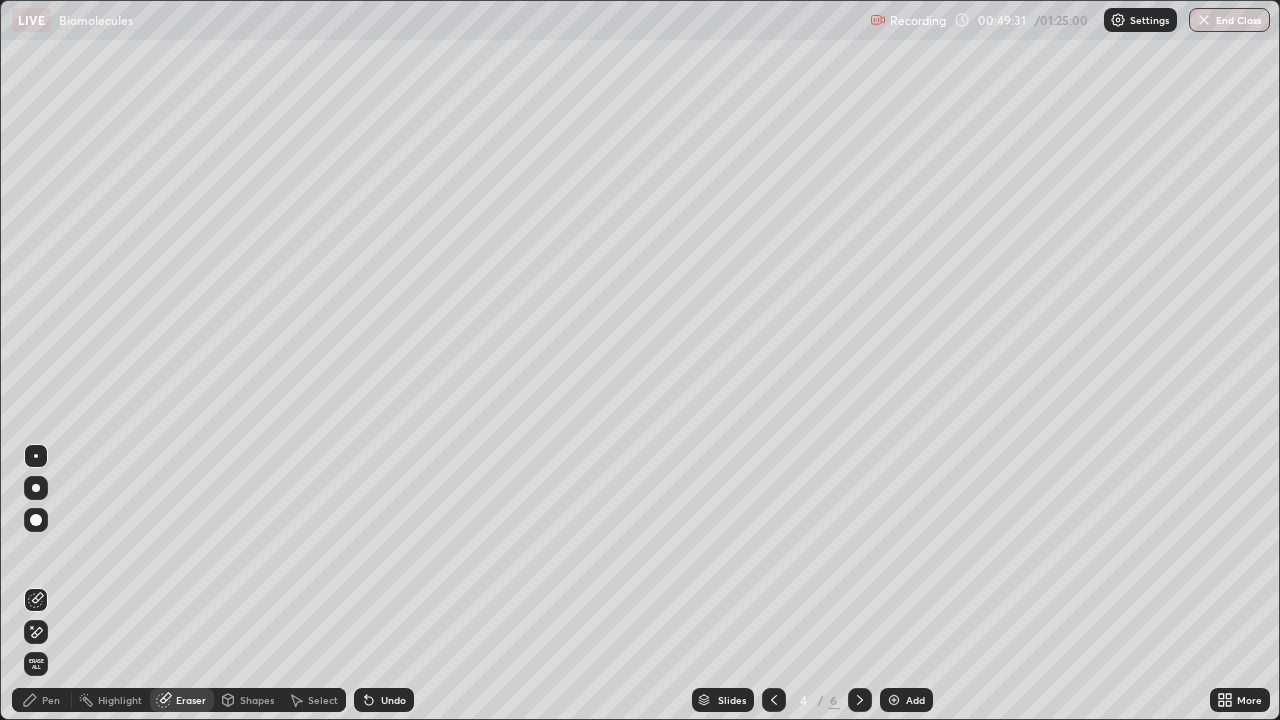 click on "Pen" at bounding box center (51, 700) 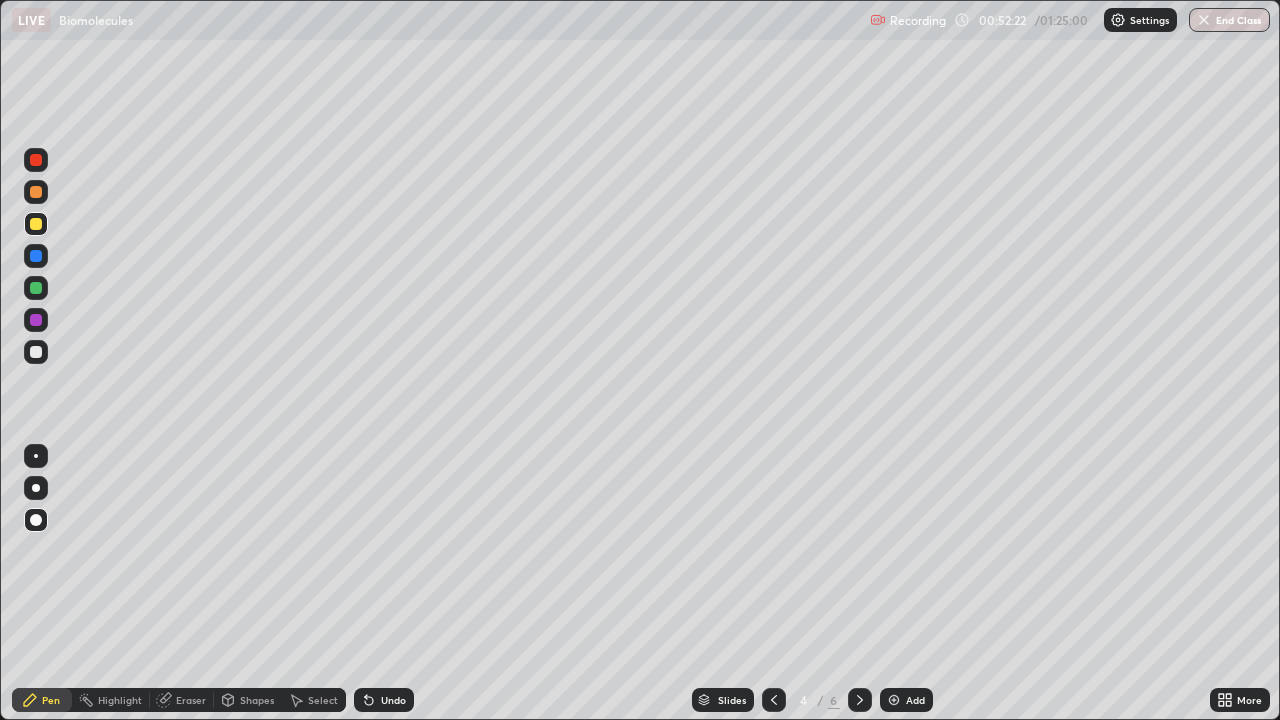 click on "Eraser" at bounding box center (191, 700) 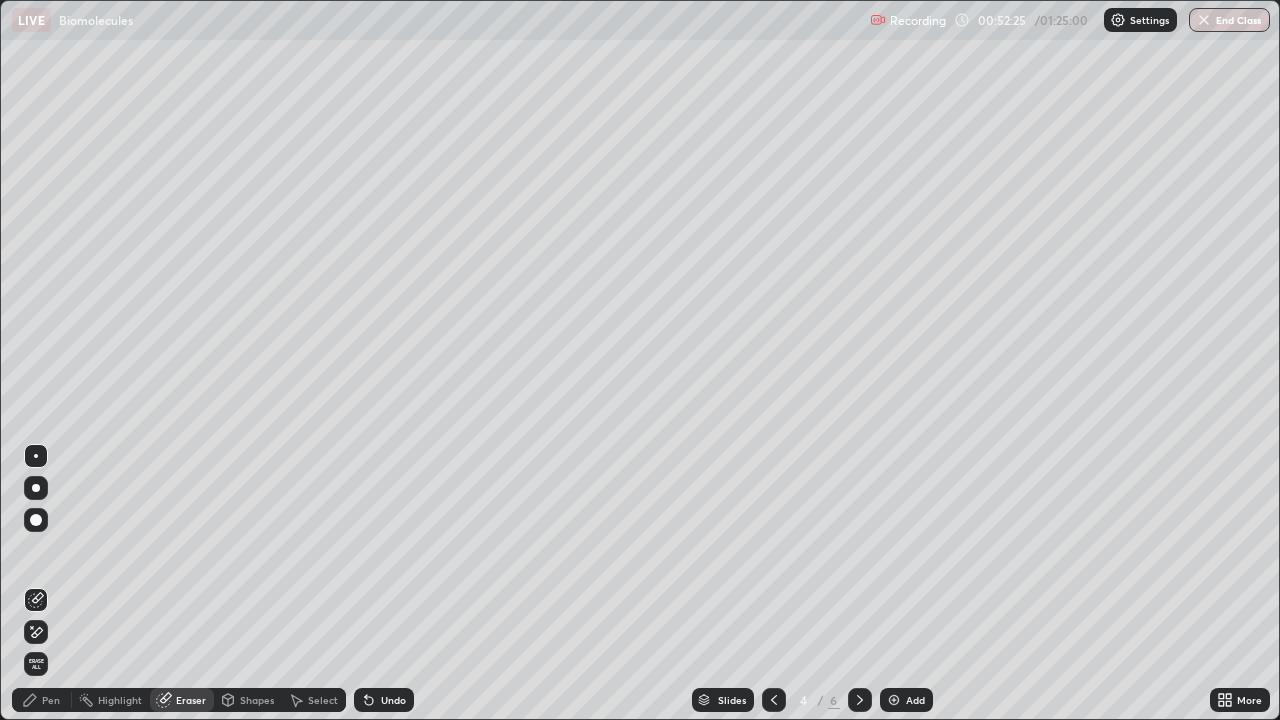 click on "Pen" at bounding box center (51, 700) 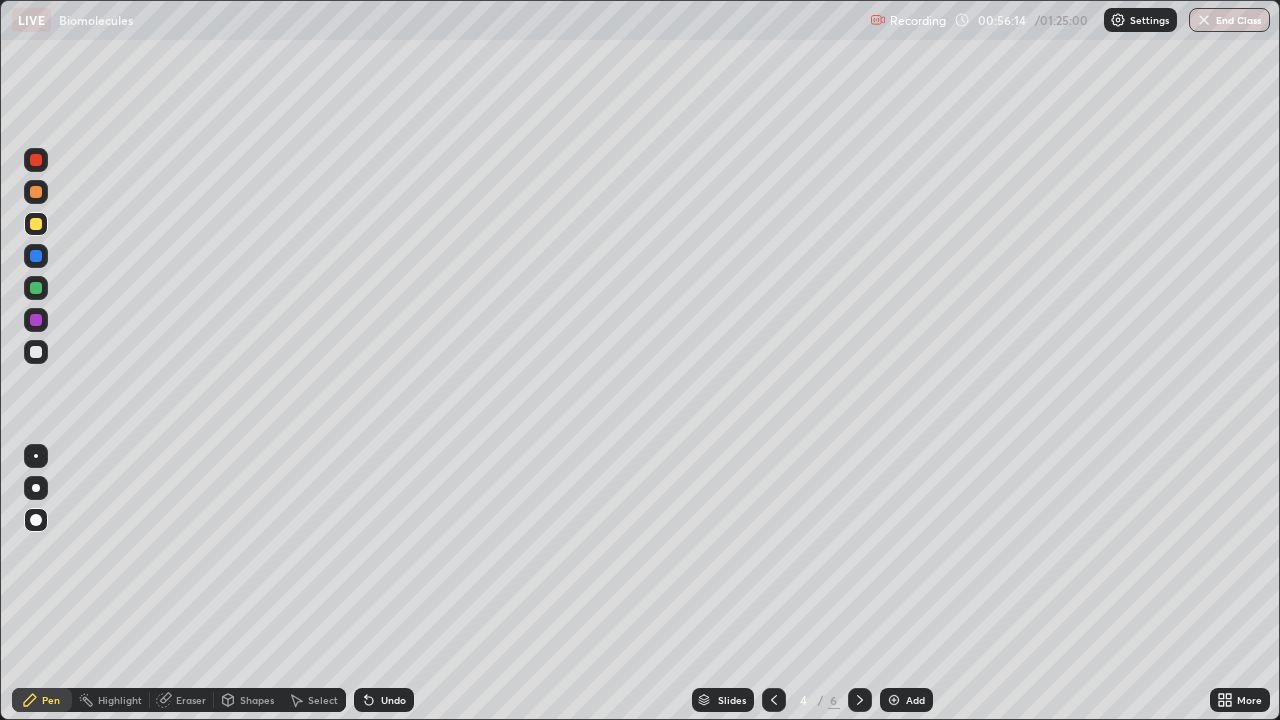 click on "Eraser" at bounding box center (191, 700) 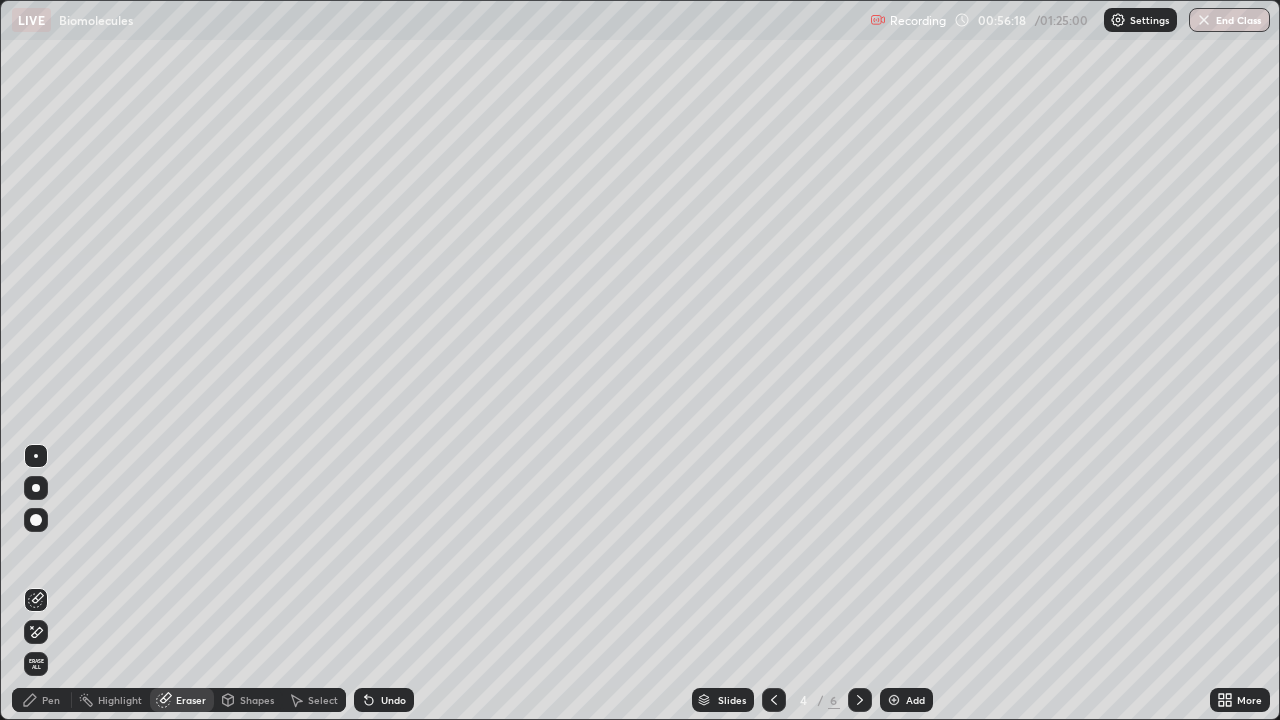 click on "Pen" at bounding box center (51, 700) 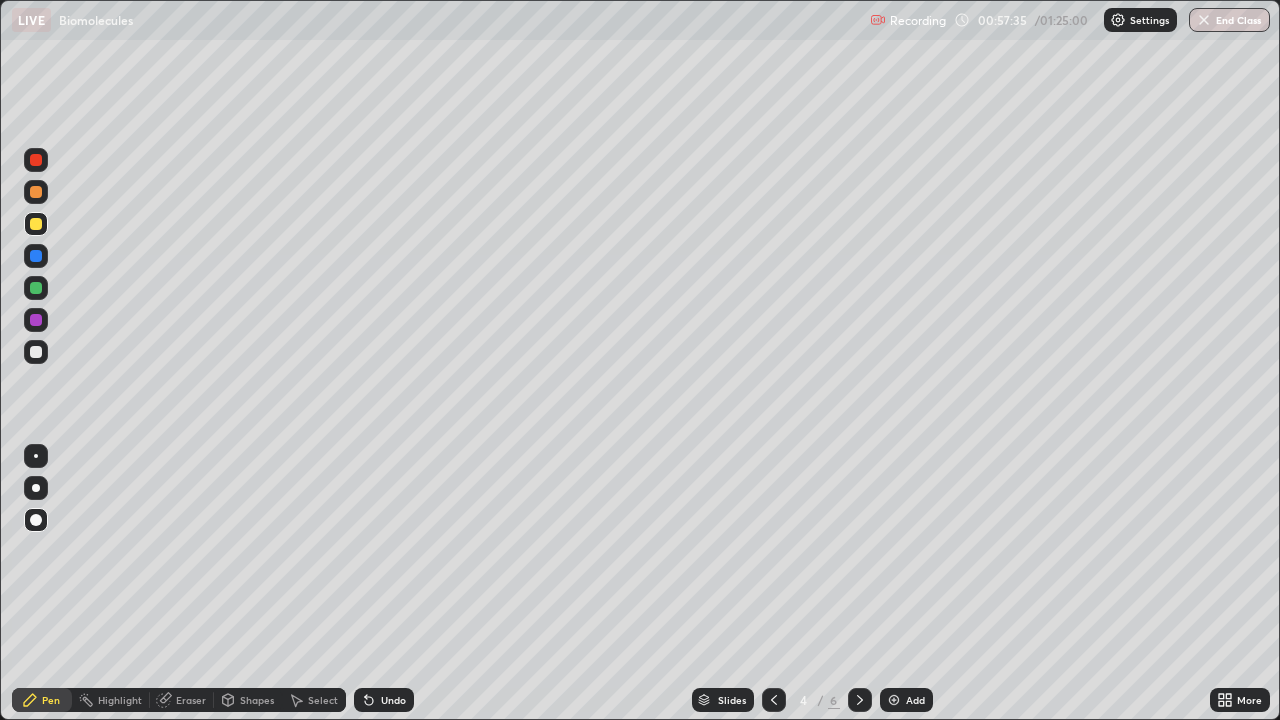 click on "Add" at bounding box center [906, 700] 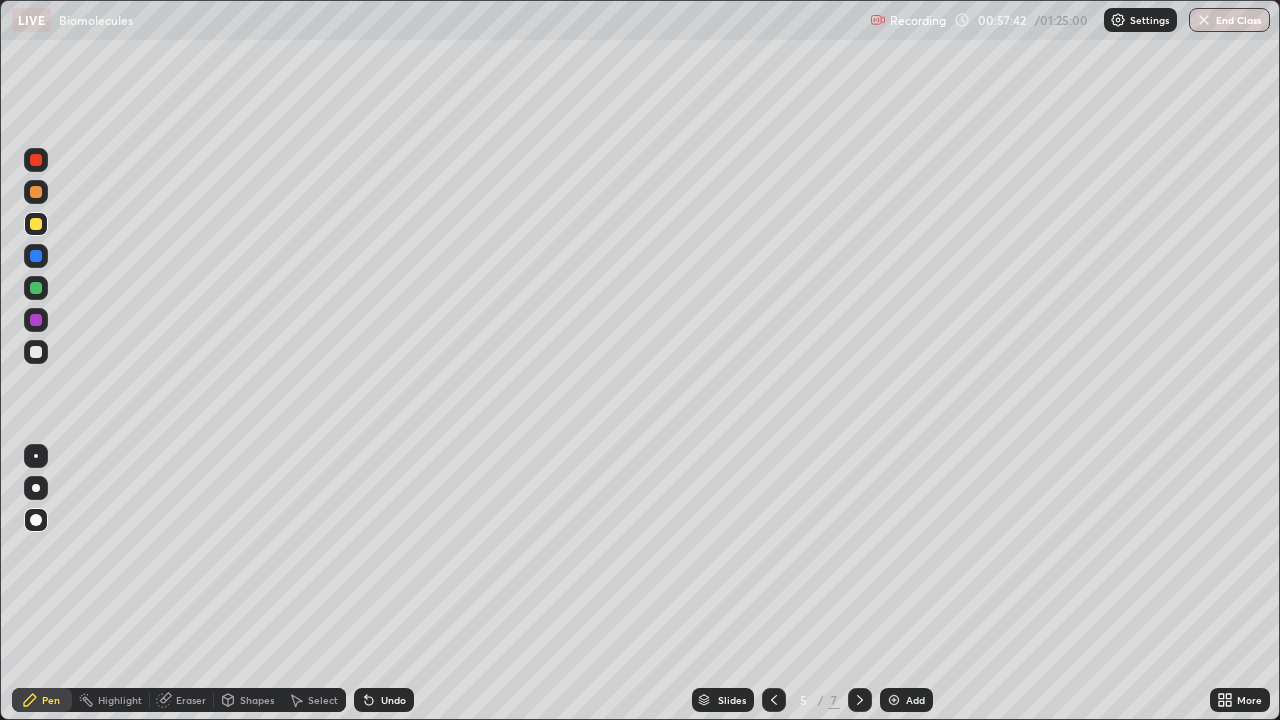 click at bounding box center [36, 192] 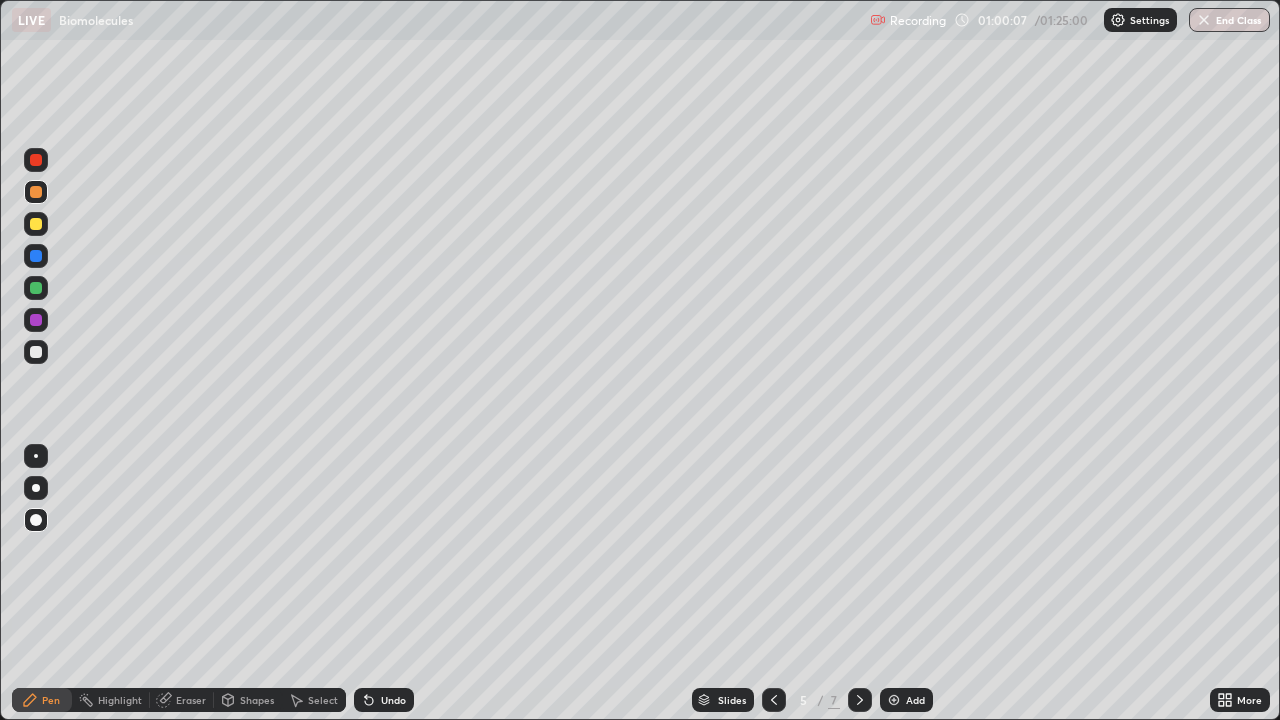 click on "Eraser" at bounding box center (182, 700) 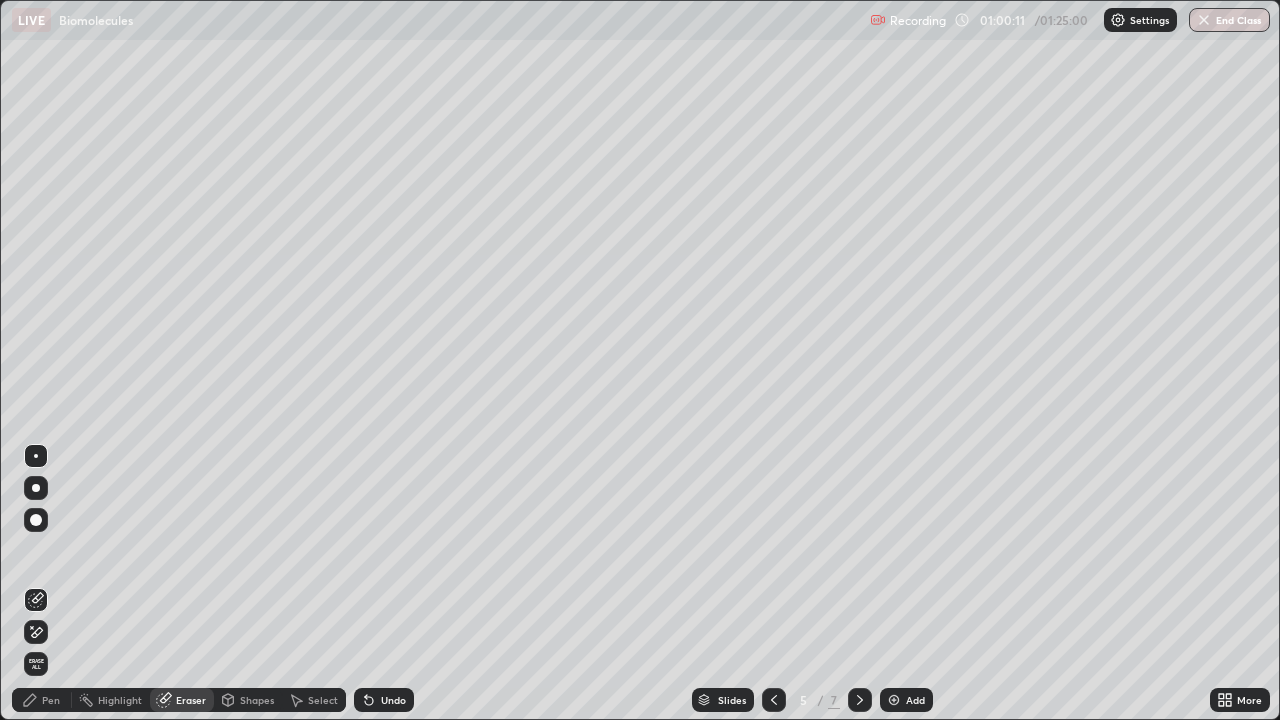 click on "Pen" at bounding box center [51, 700] 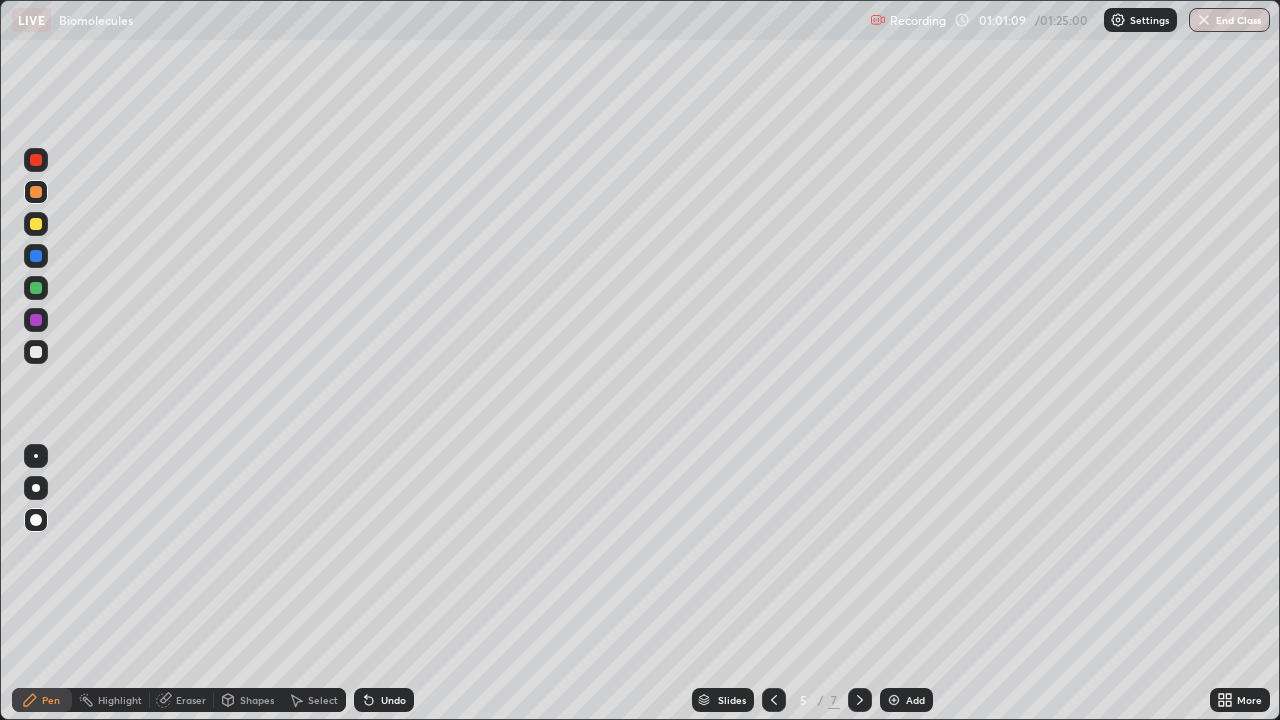 click on "Pen" at bounding box center [51, 700] 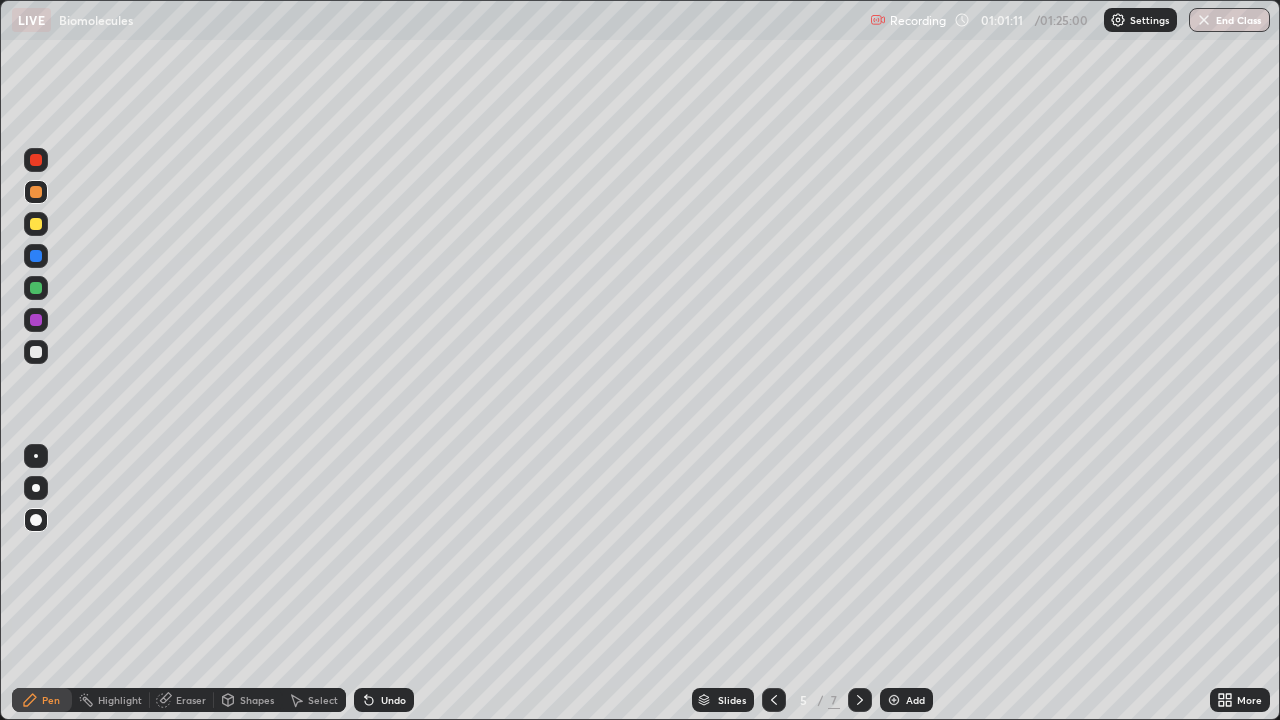 click on "Eraser" at bounding box center [191, 700] 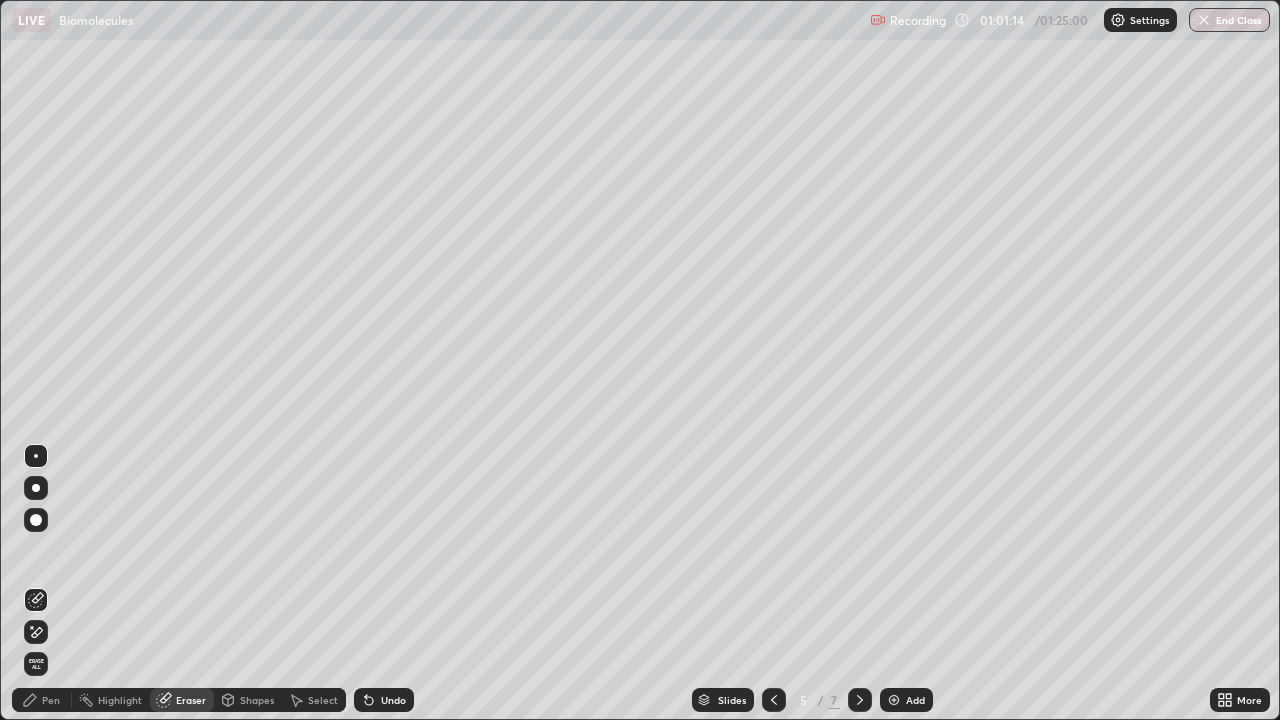 click on "Pen" at bounding box center [51, 700] 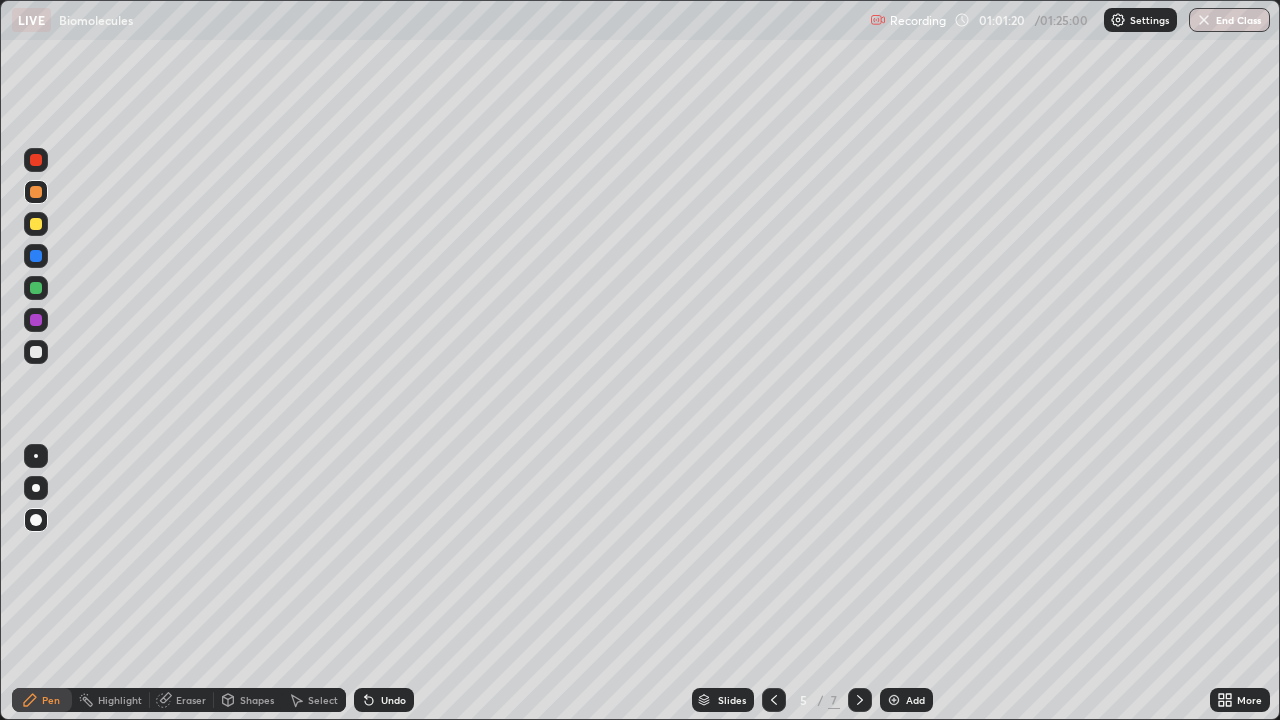 click on "Pen" at bounding box center (51, 700) 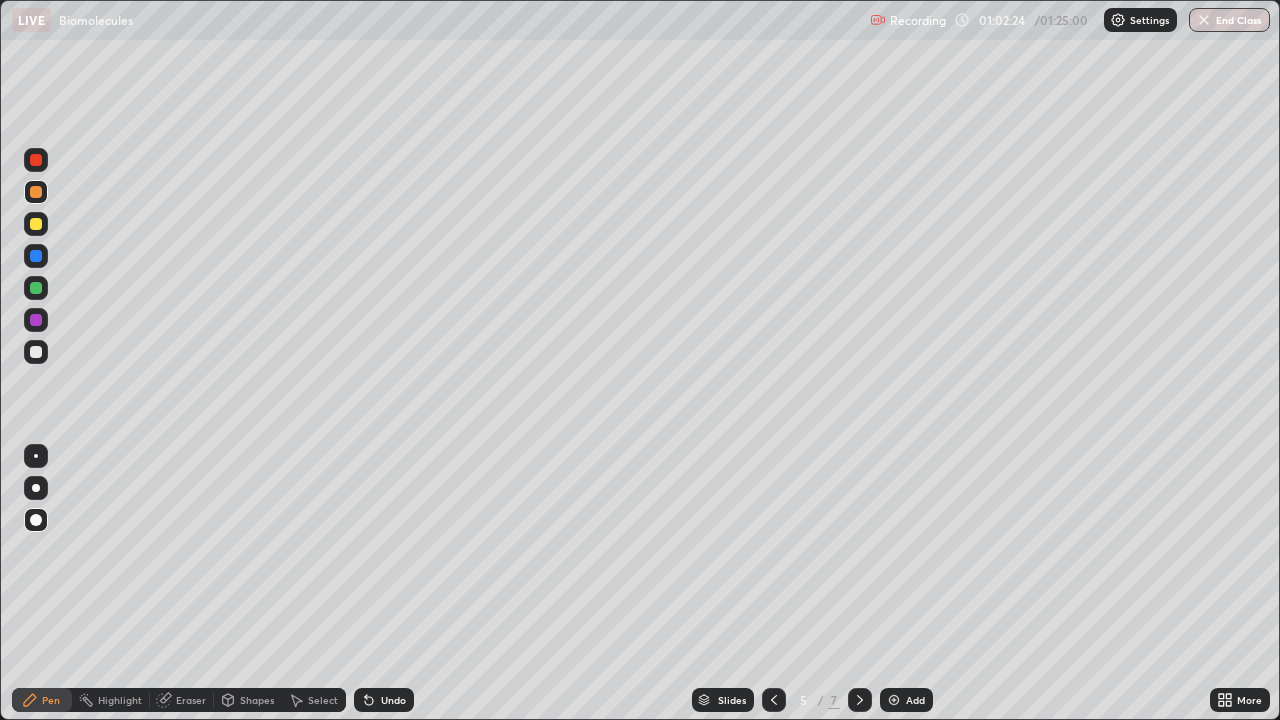 click on "Eraser" at bounding box center [191, 700] 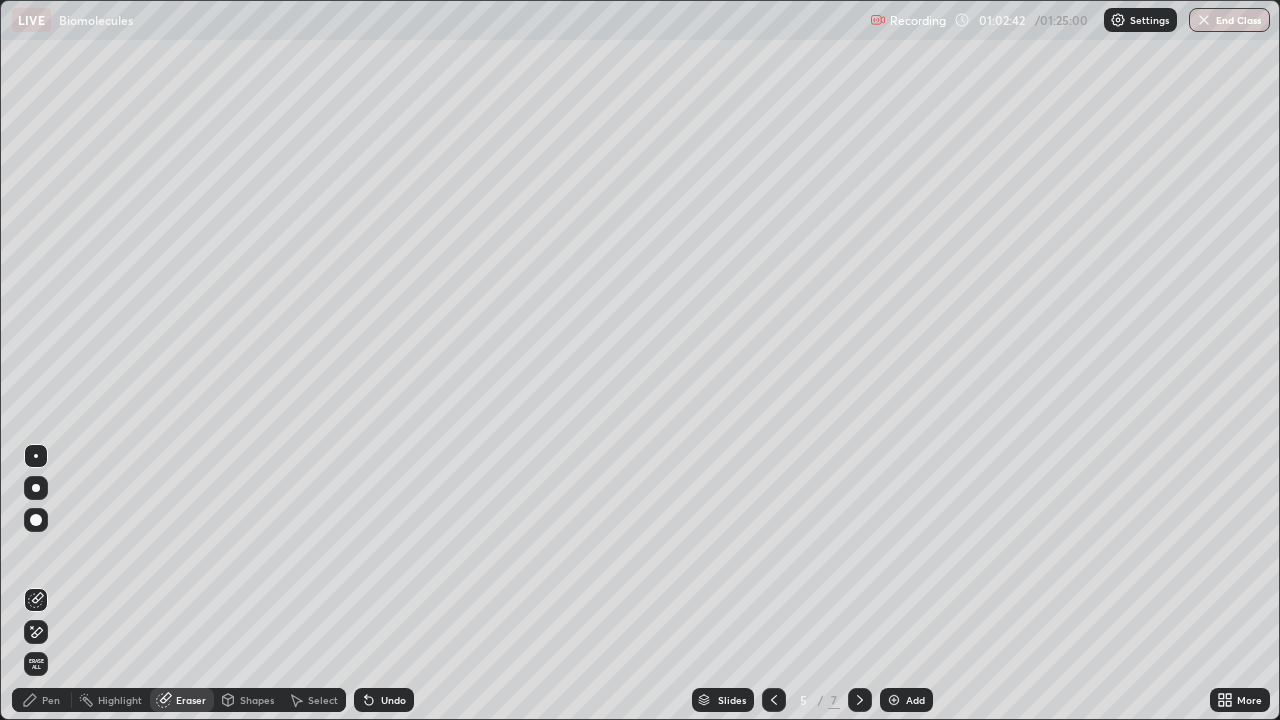 click on "Pen" at bounding box center (51, 700) 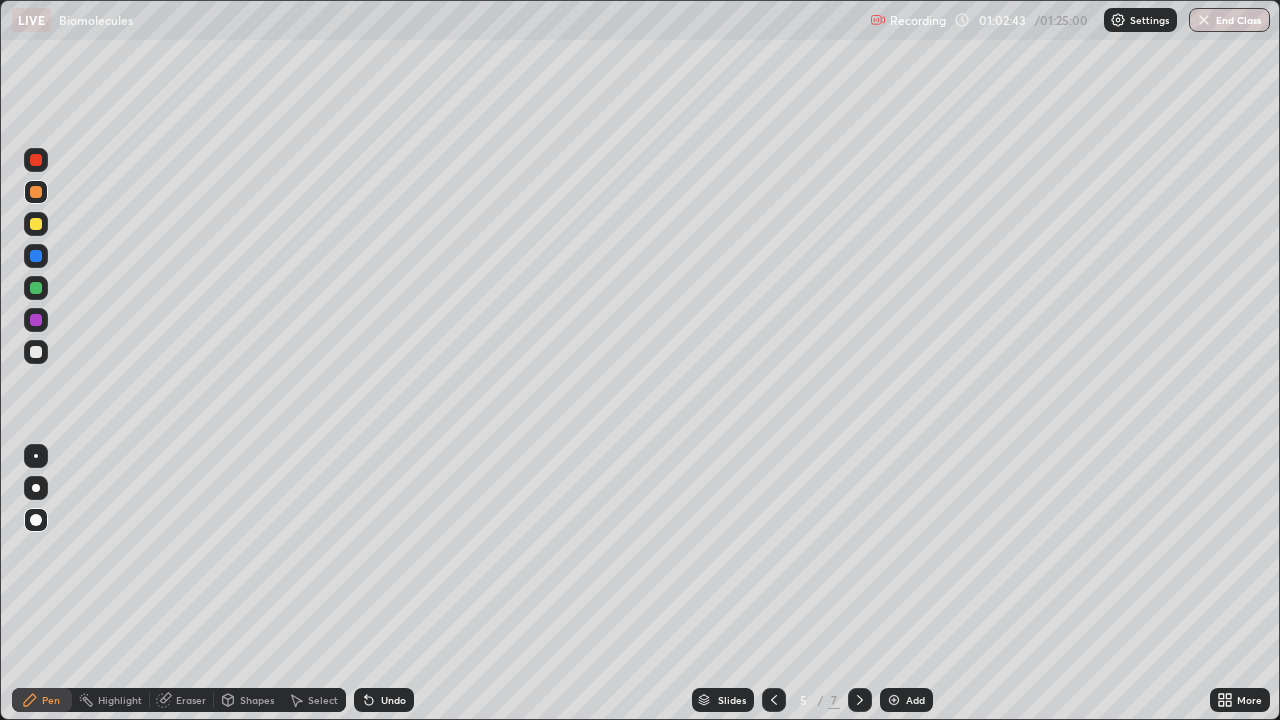 click at bounding box center (36, 352) 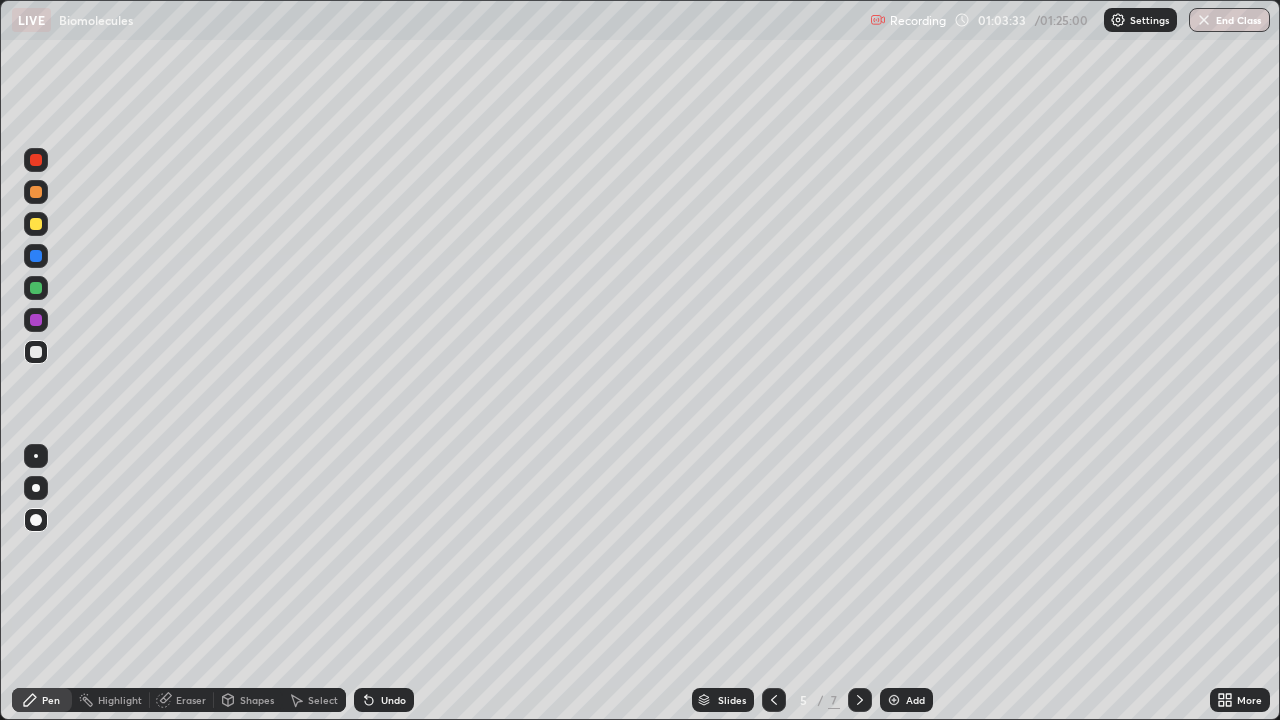 click on "Eraser" at bounding box center [191, 700] 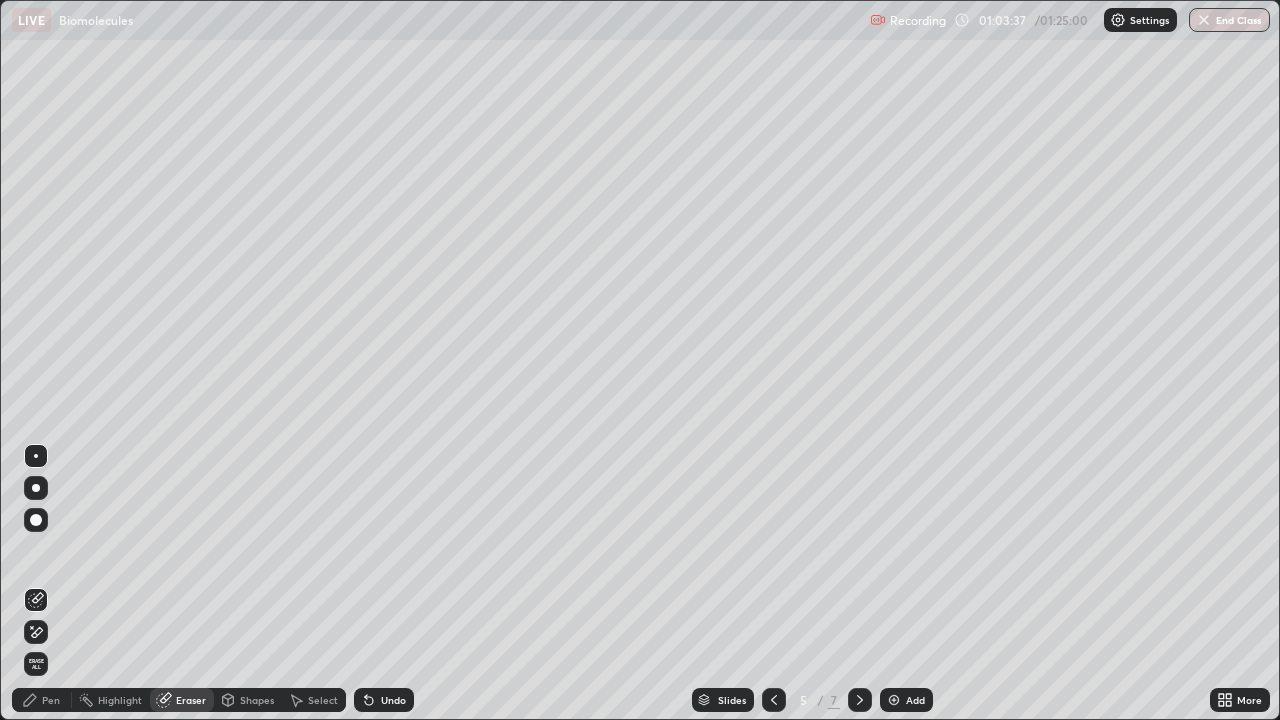 click on "Pen" at bounding box center [42, 700] 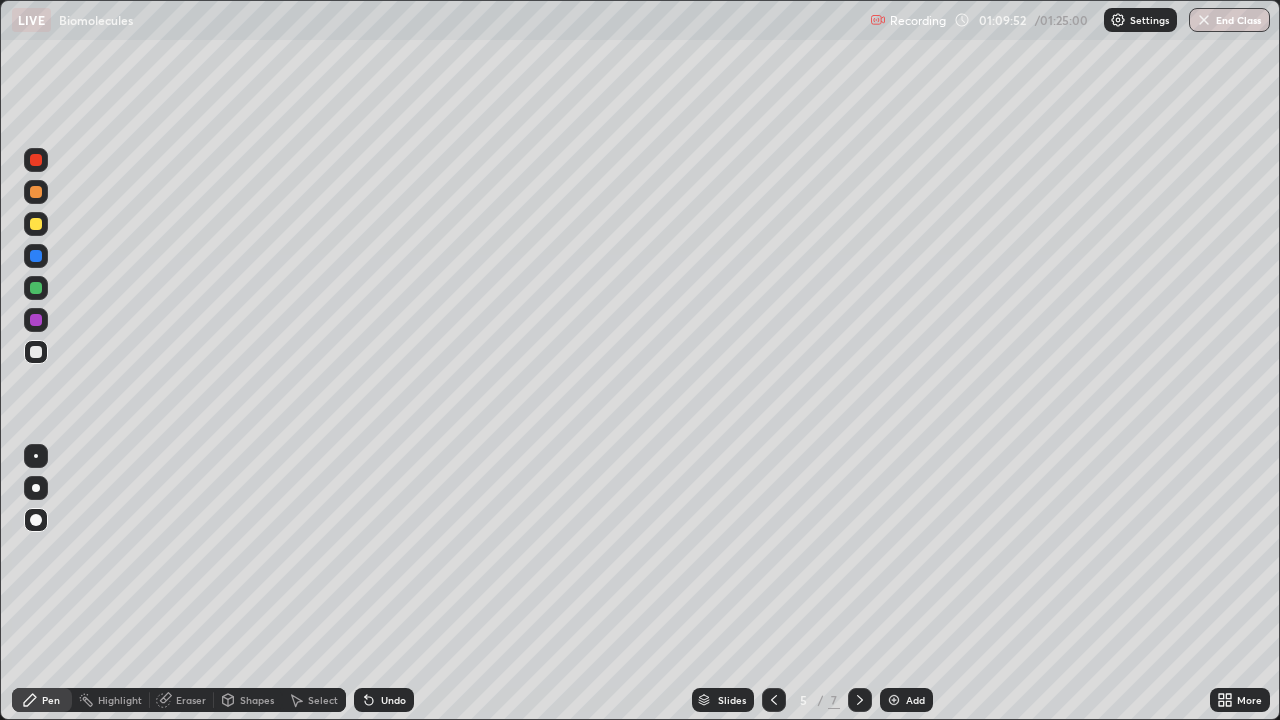 click on "Add" at bounding box center (915, 700) 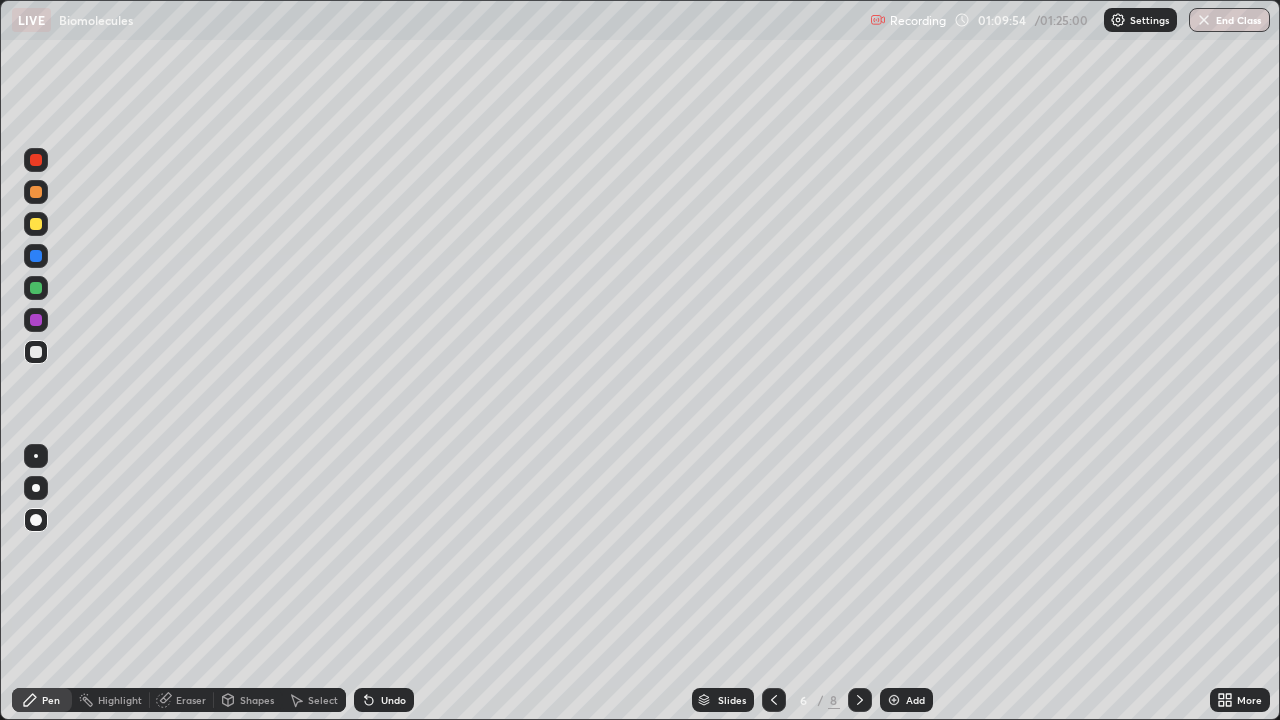 click at bounding box center (36, 352) 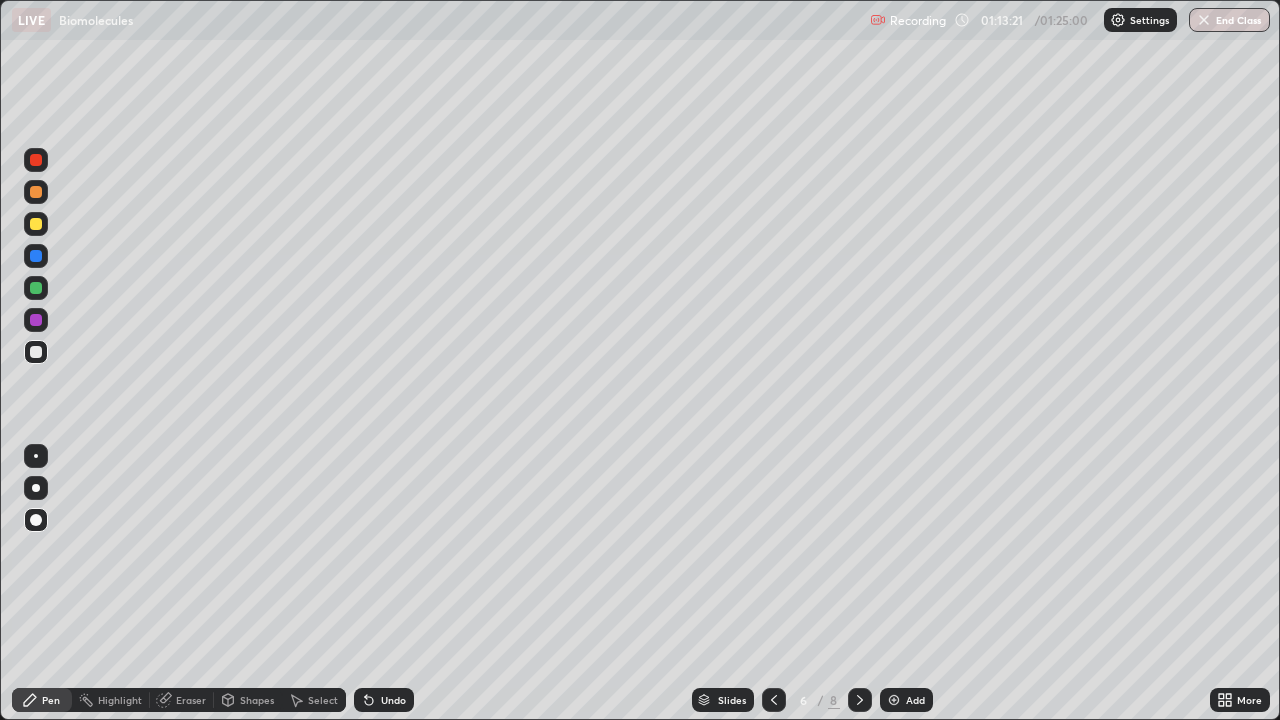 click on "Pen" at bounding box center (42, 700) 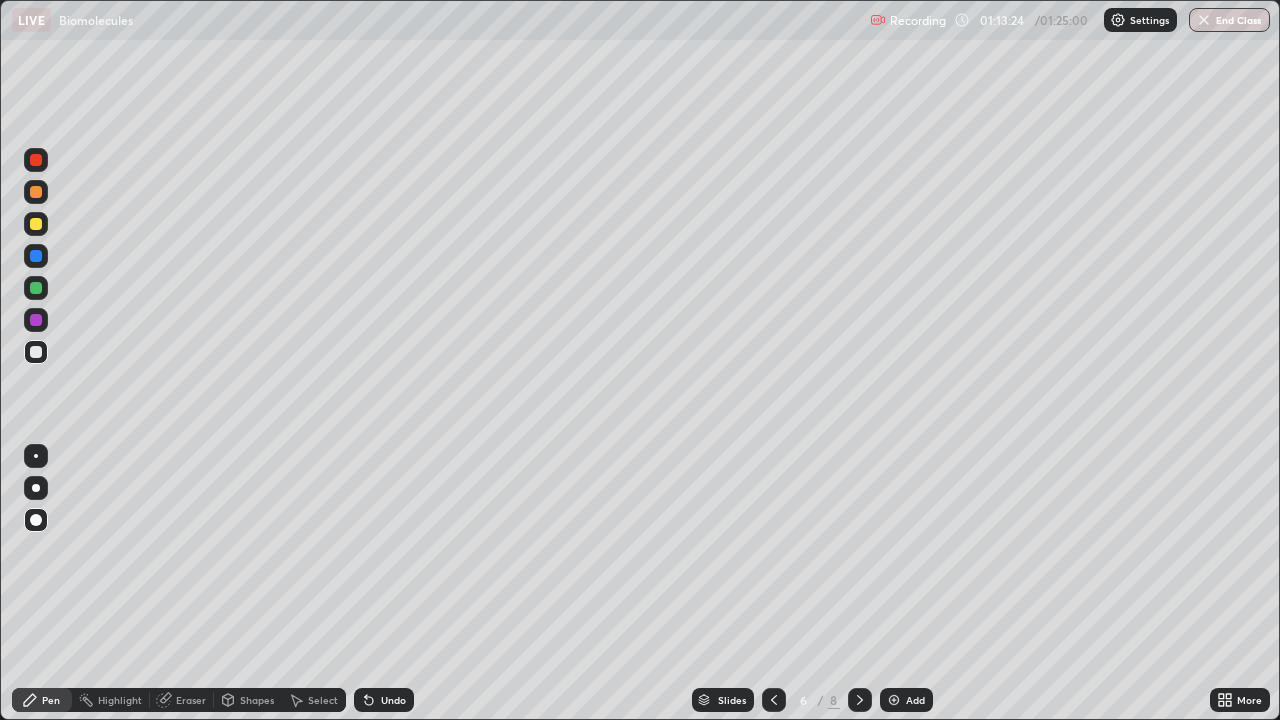 click on "Shapes" at bounding box center [257, 700] 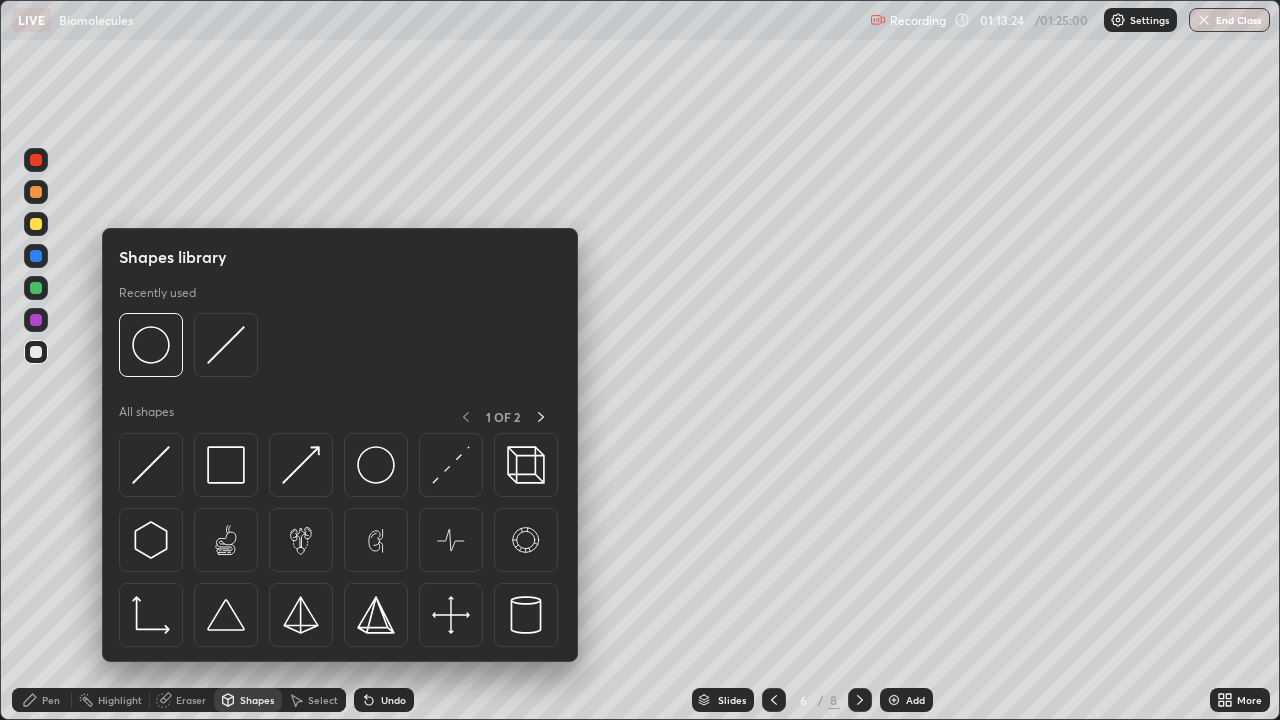 click on "Eraser" at bounding box center (191, 700) 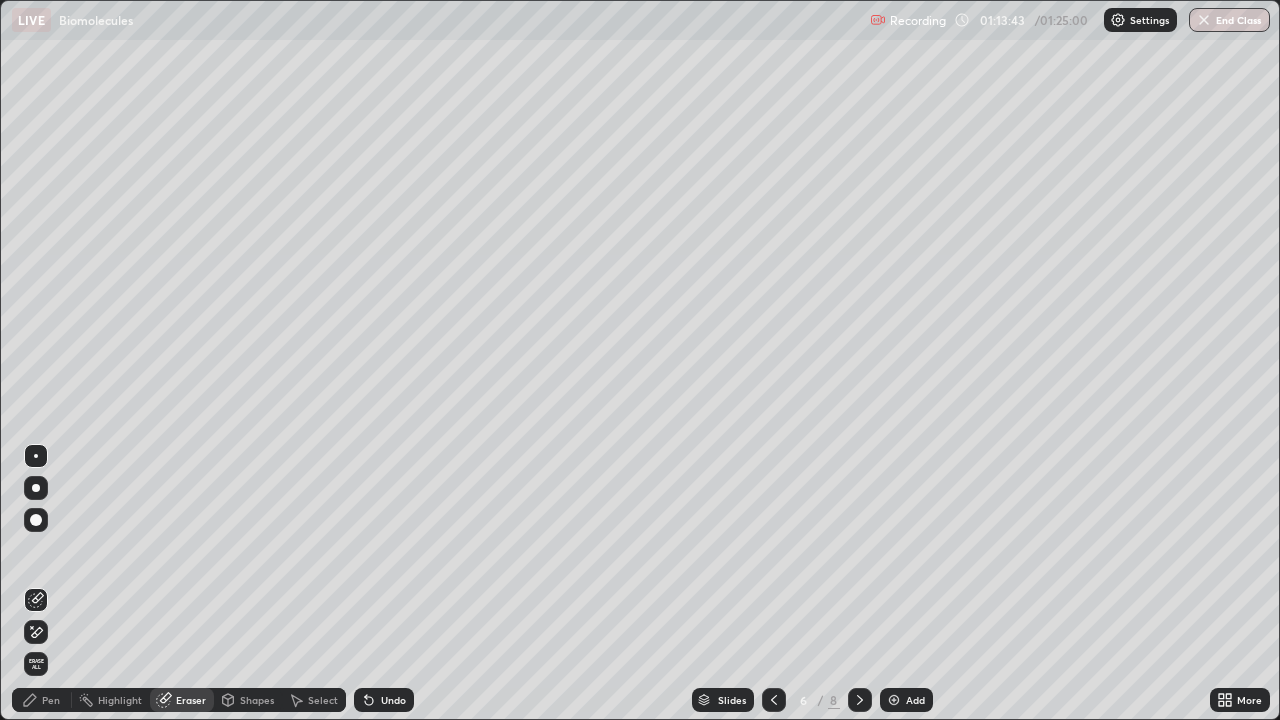 click on "Pen" at bounding box center (51, 700) 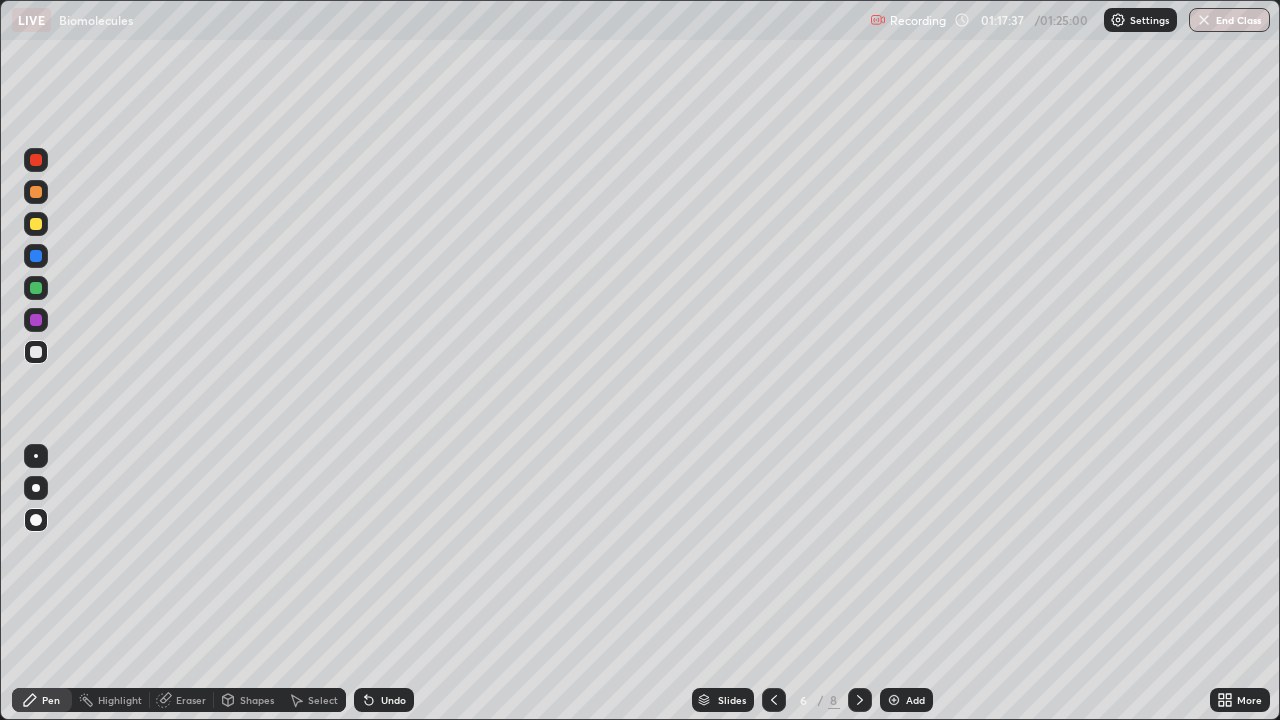 click on "Add" at bounding box center (915, 700) 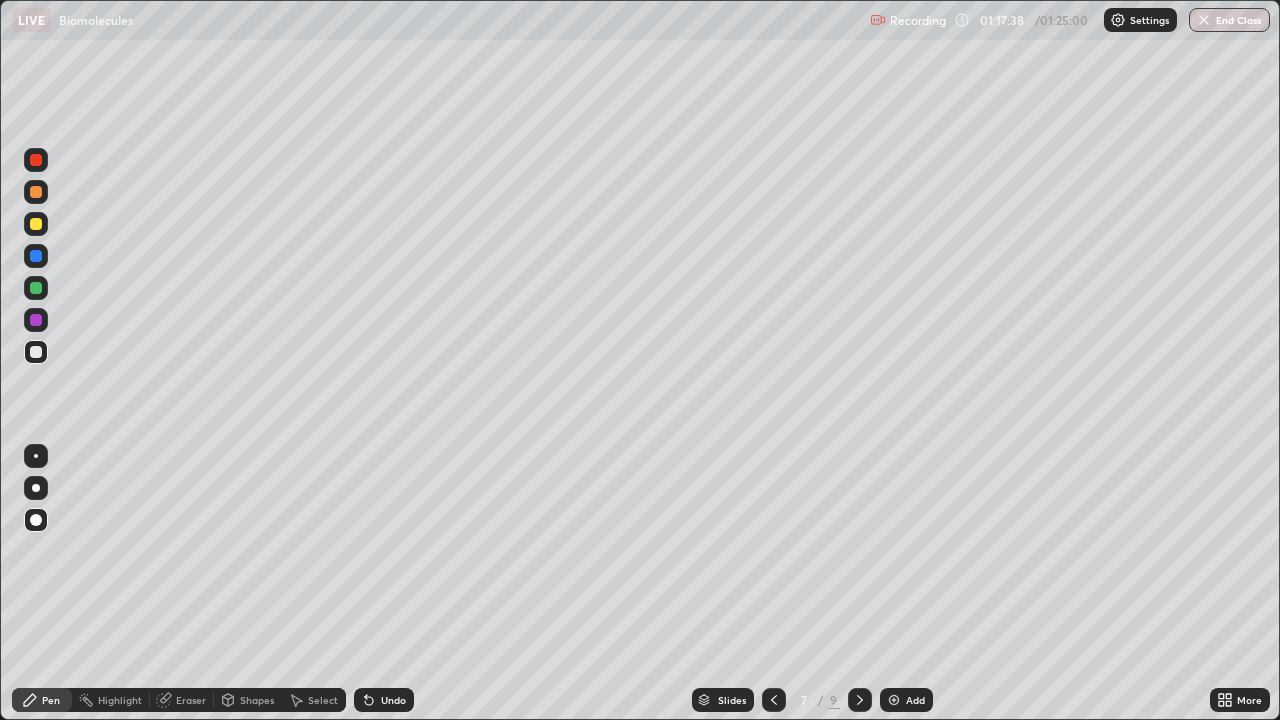 click at bounding box center [36, 352] 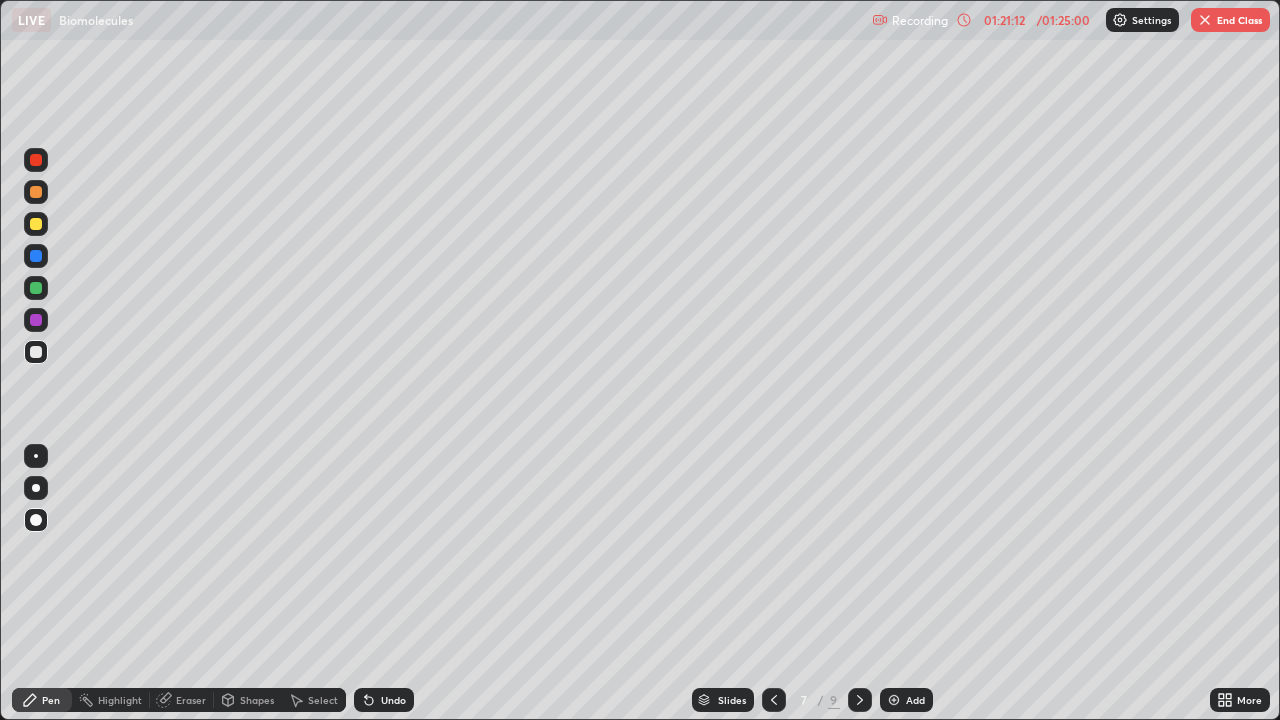 click at bounding box center (36, 192) 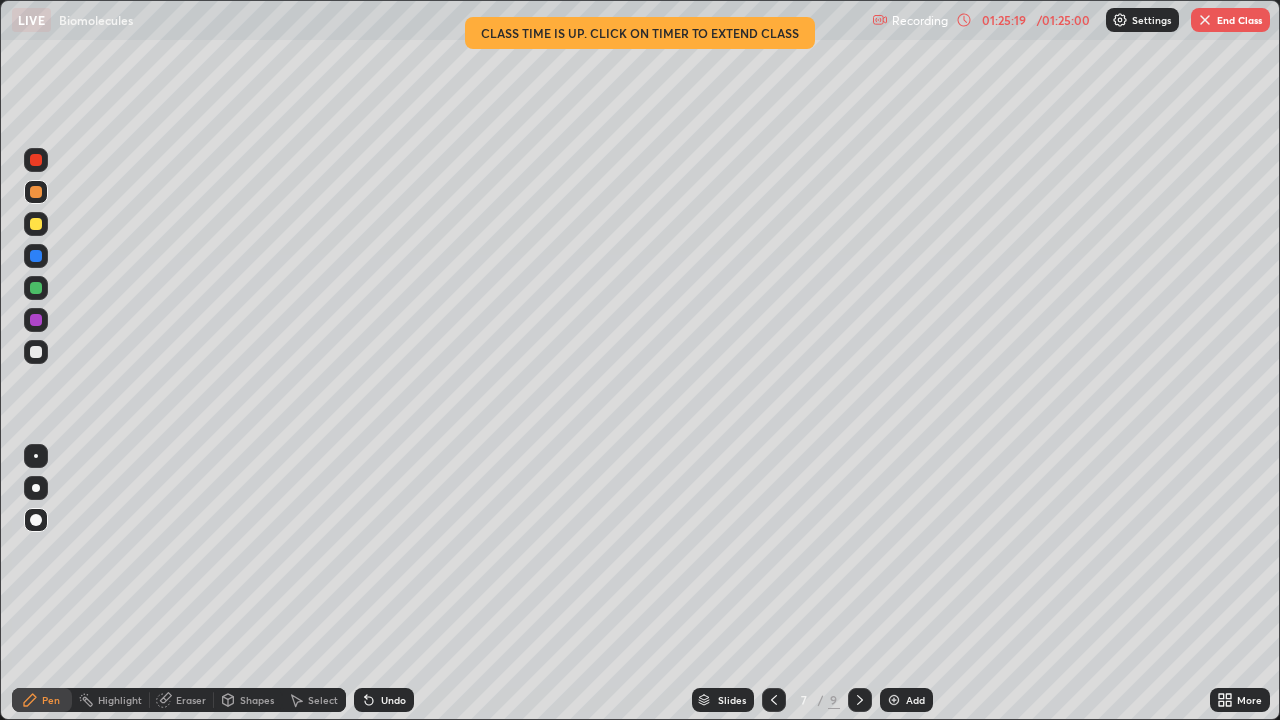 click on "End Class" at bounding box center [1230, 20] 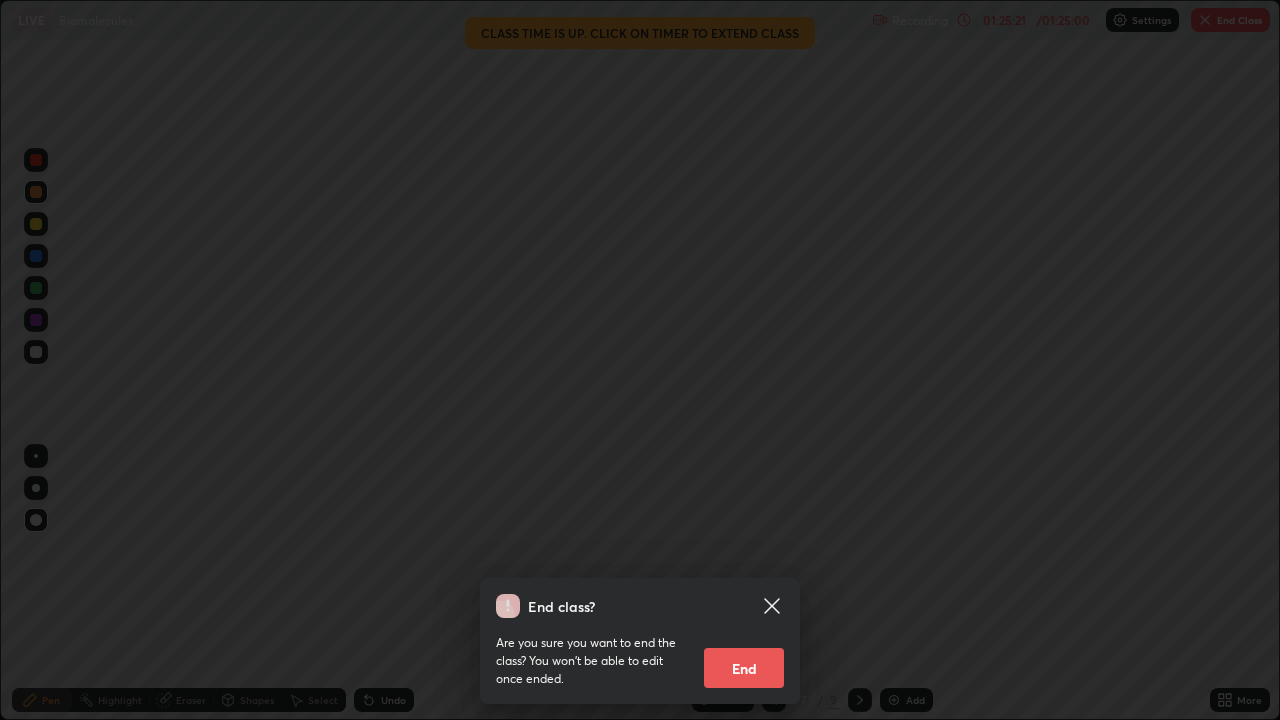 click on "End" at bounding box center [744, 668] 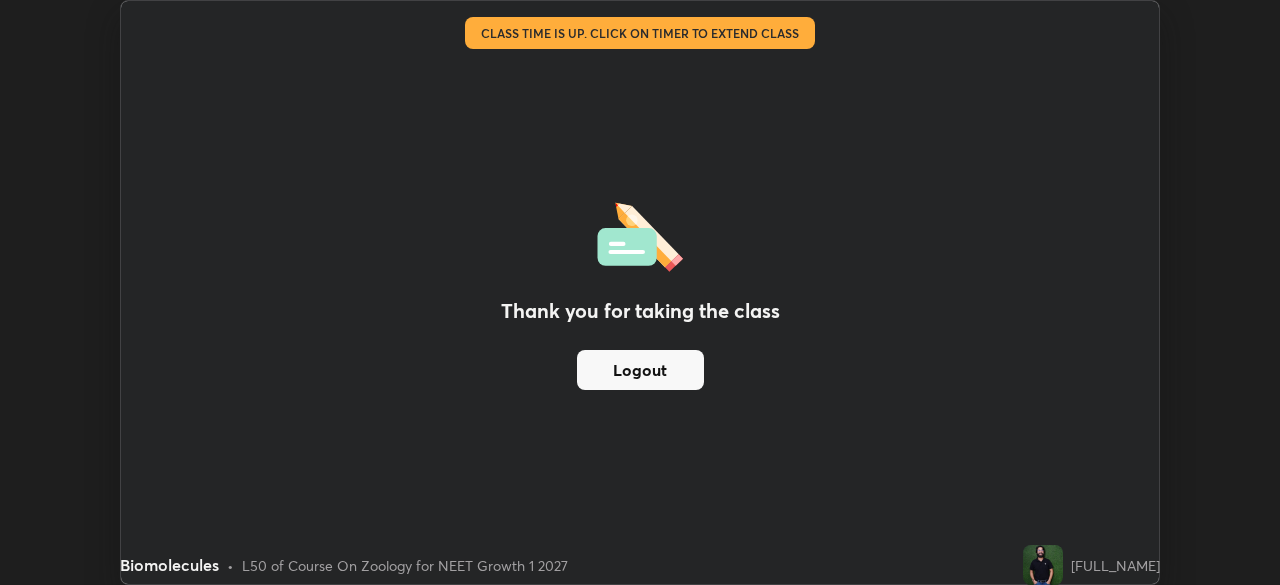 scroll, scrollTop: 585, scrollLeft: 1280, axis: both 